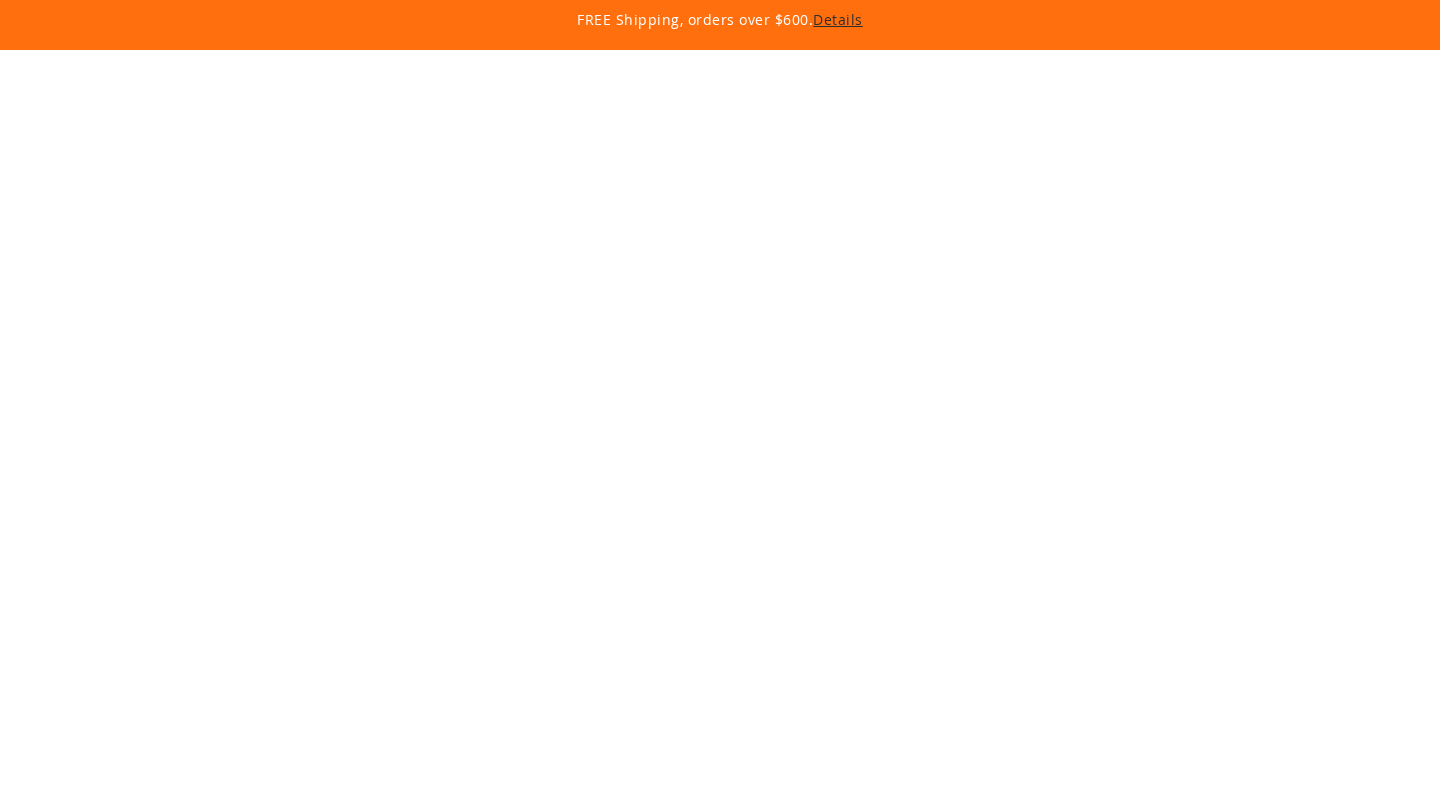 scroll, scrollTop: 0, scrollLeft: 0, axis: both 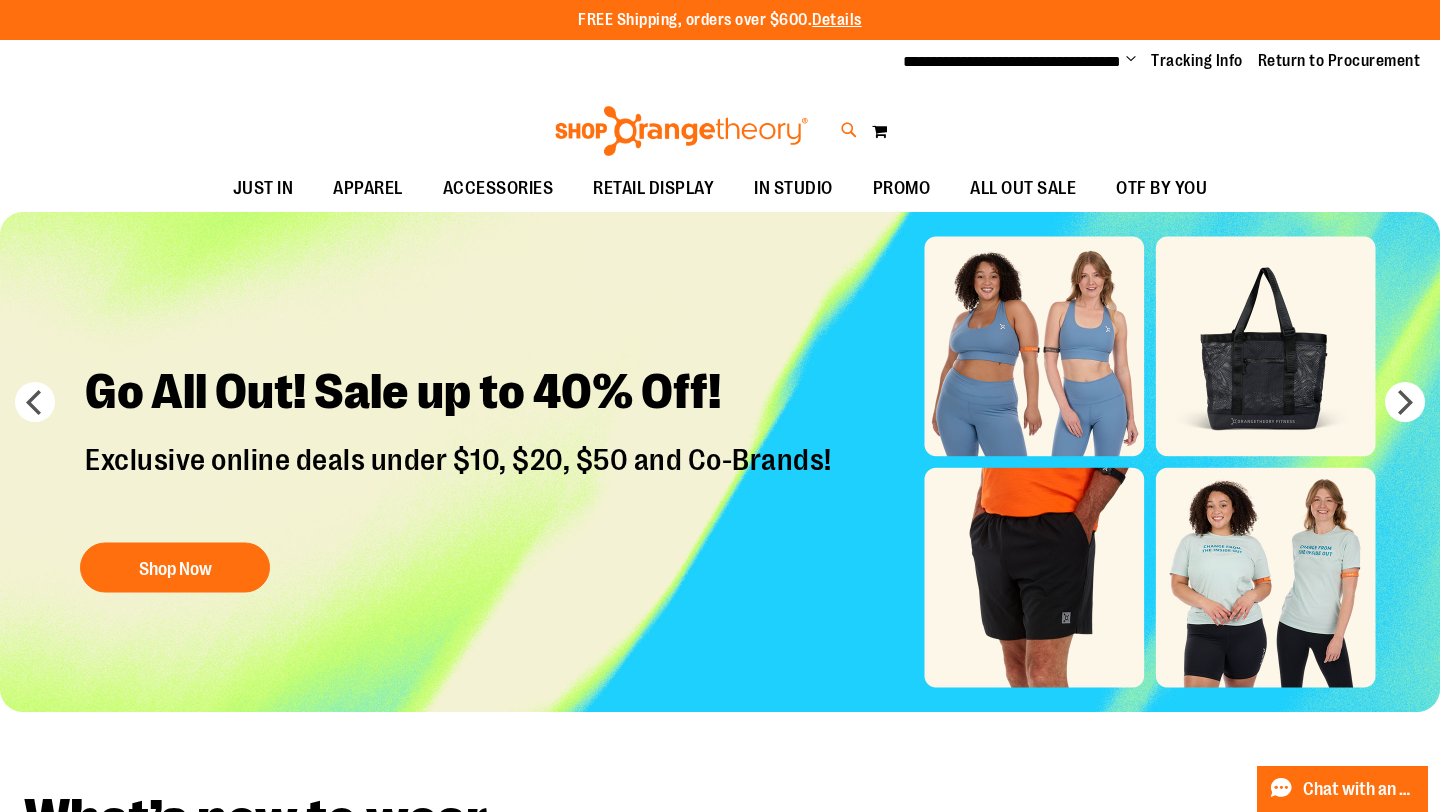 type on "**********" 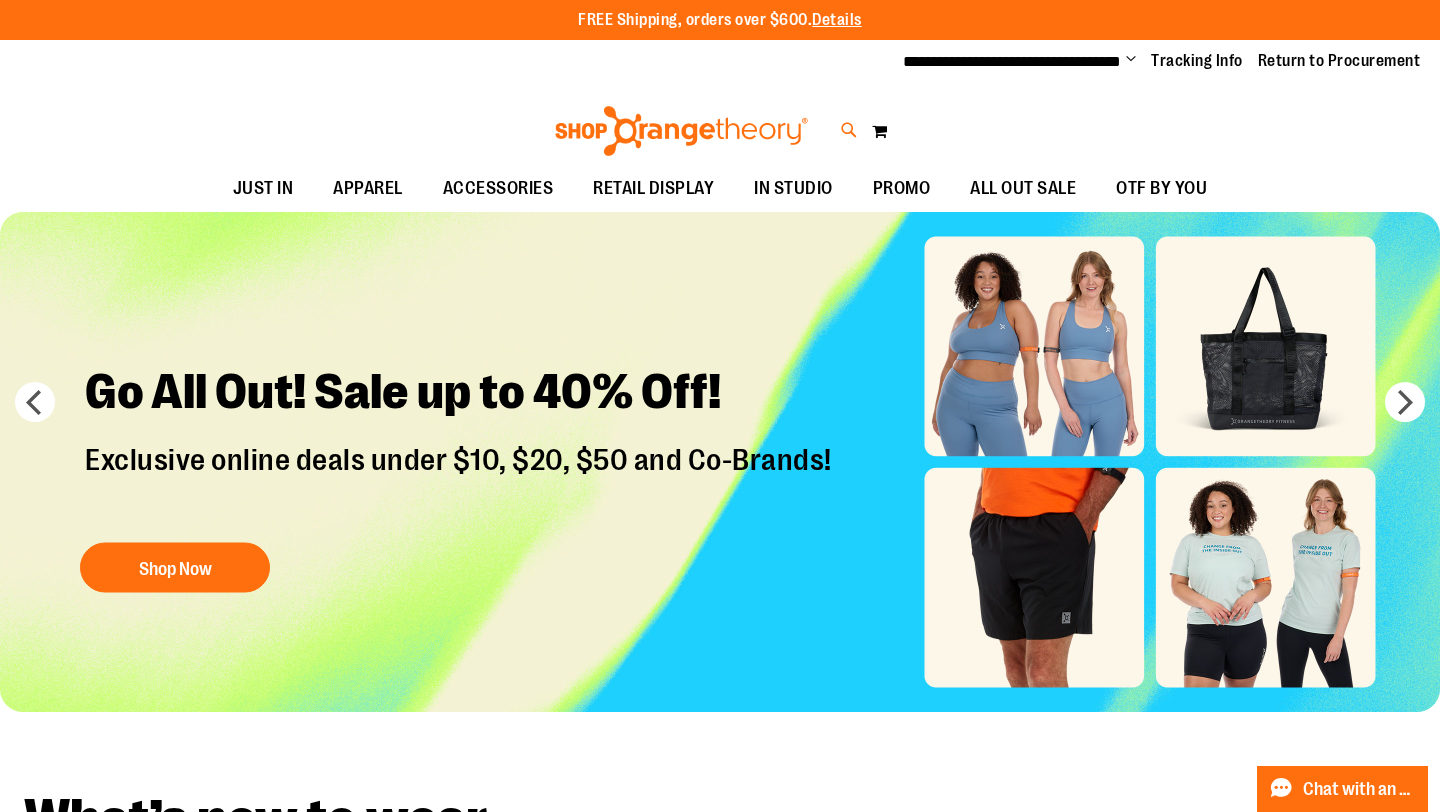 type on "*" 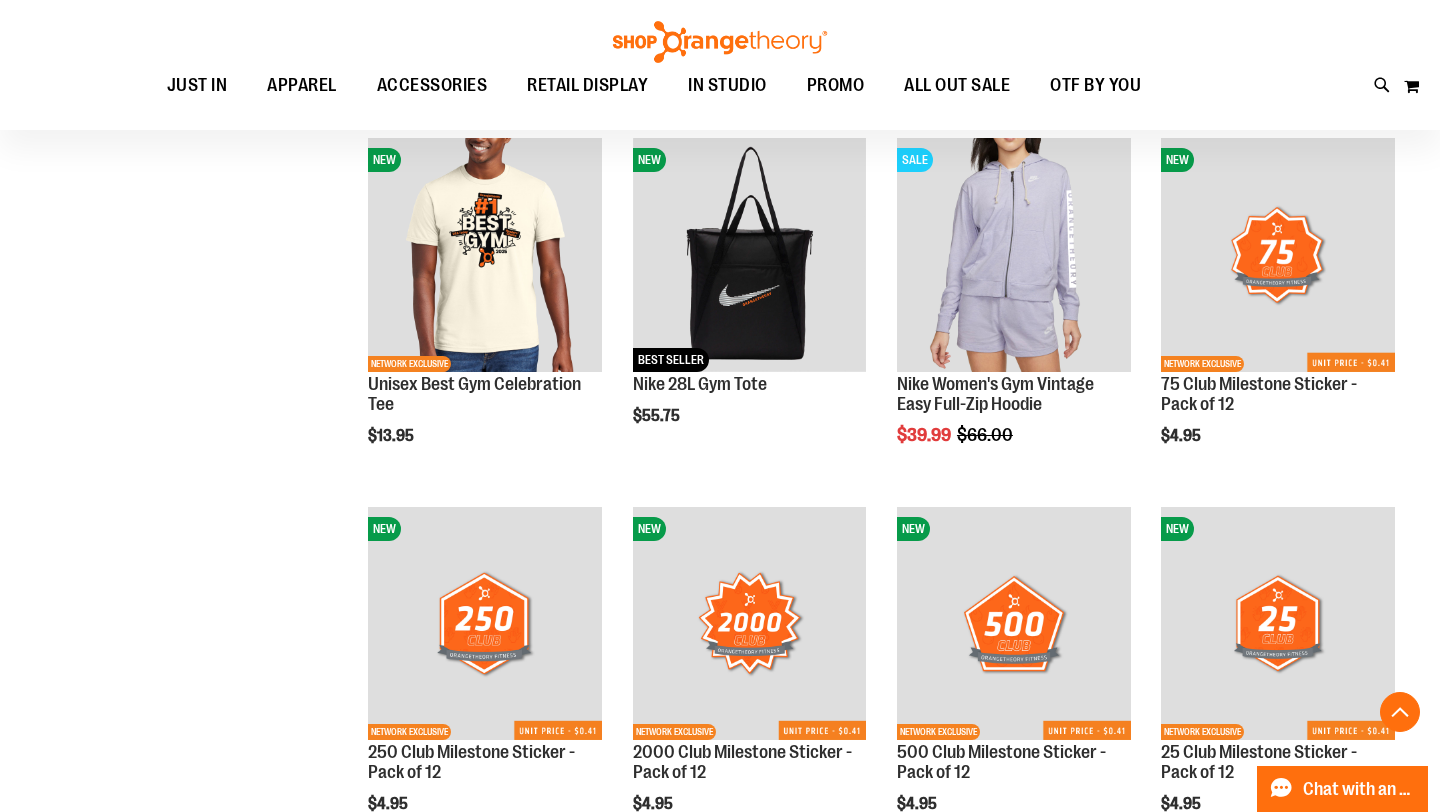 scroll, scrollTop: 647, scrollLeft: 0, axis: vertical 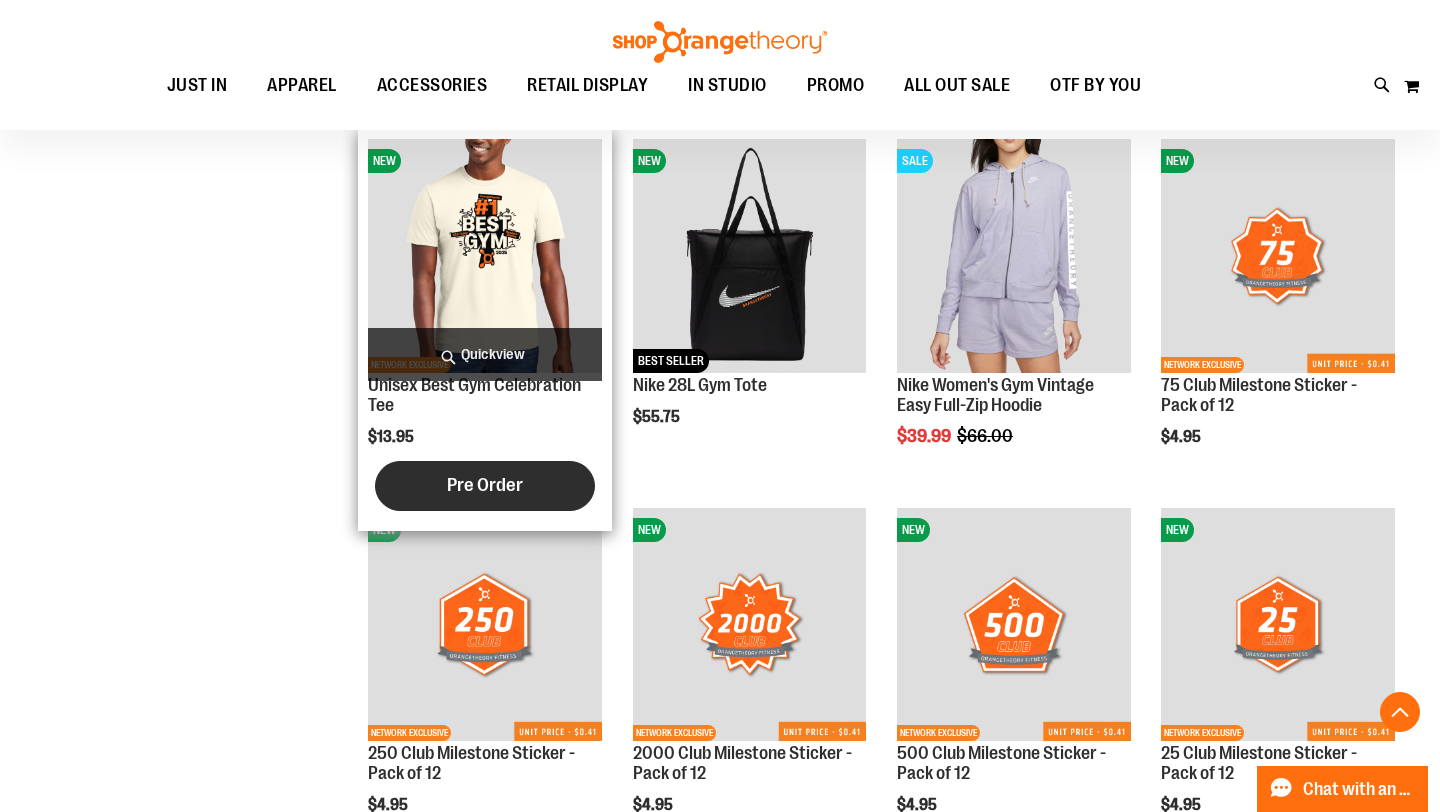 type on "**********" 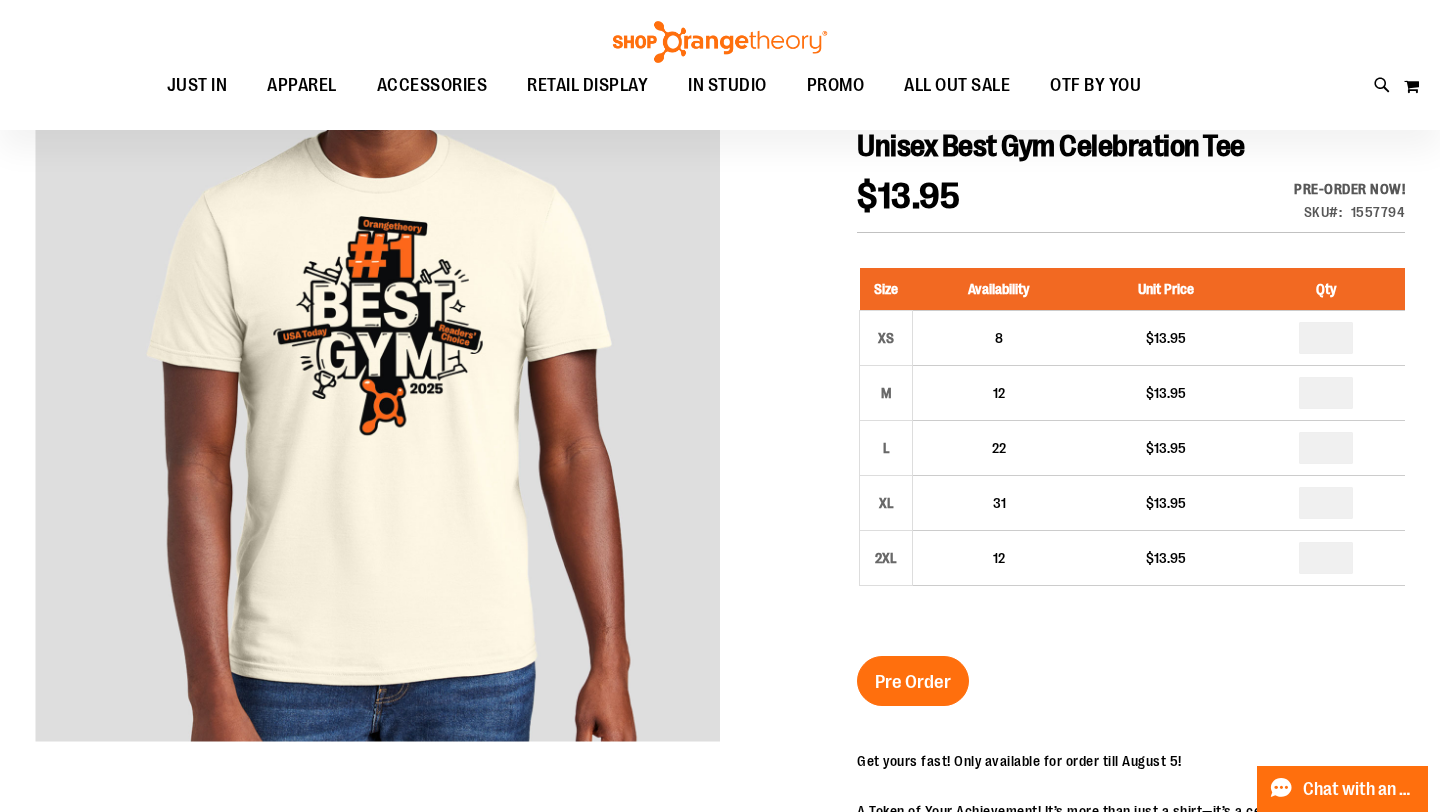 scroll, scrollTop: 278, scrollLeft: 0, axis: vertical 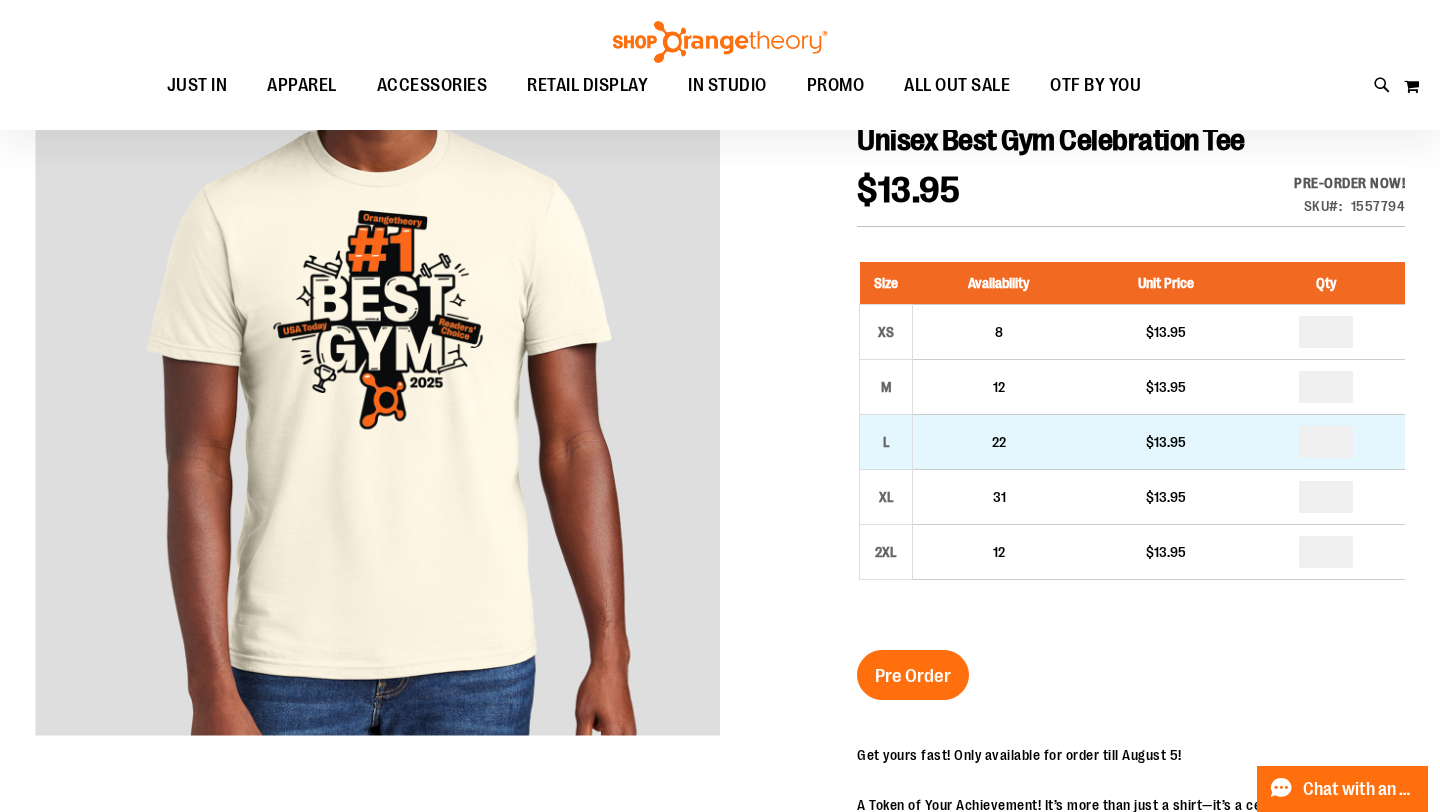 type on "**********" 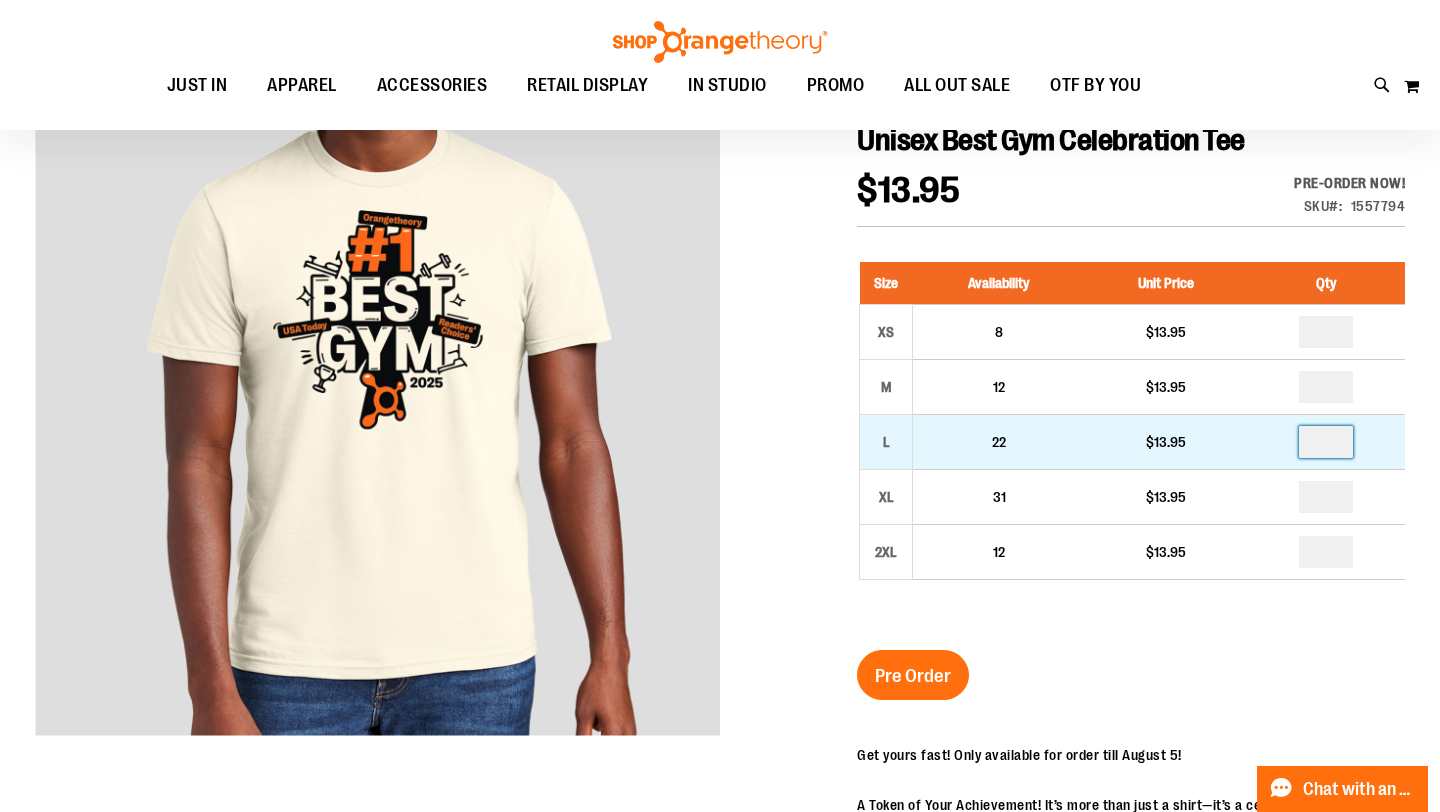 click at bounding box center [1326, 442] 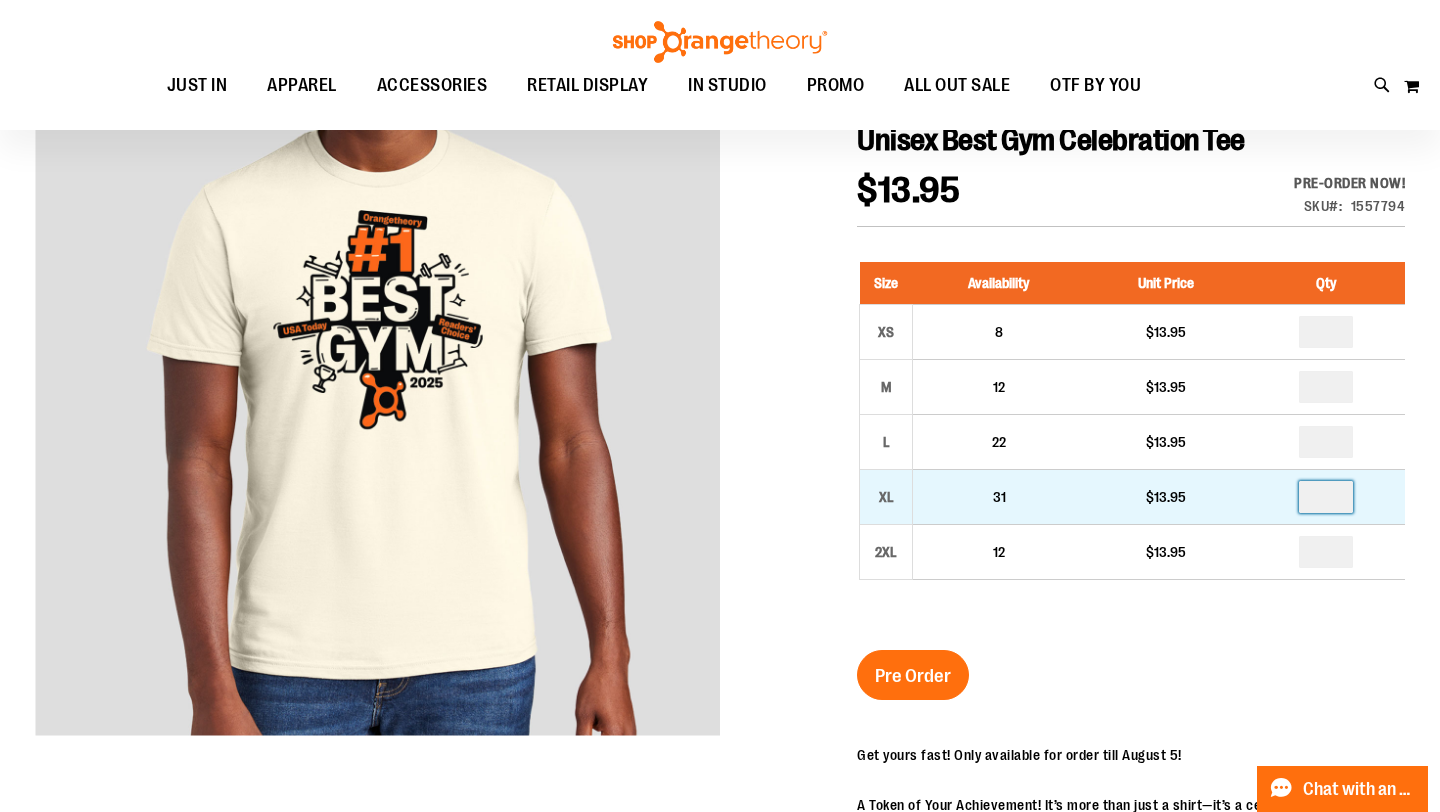 type on "*" 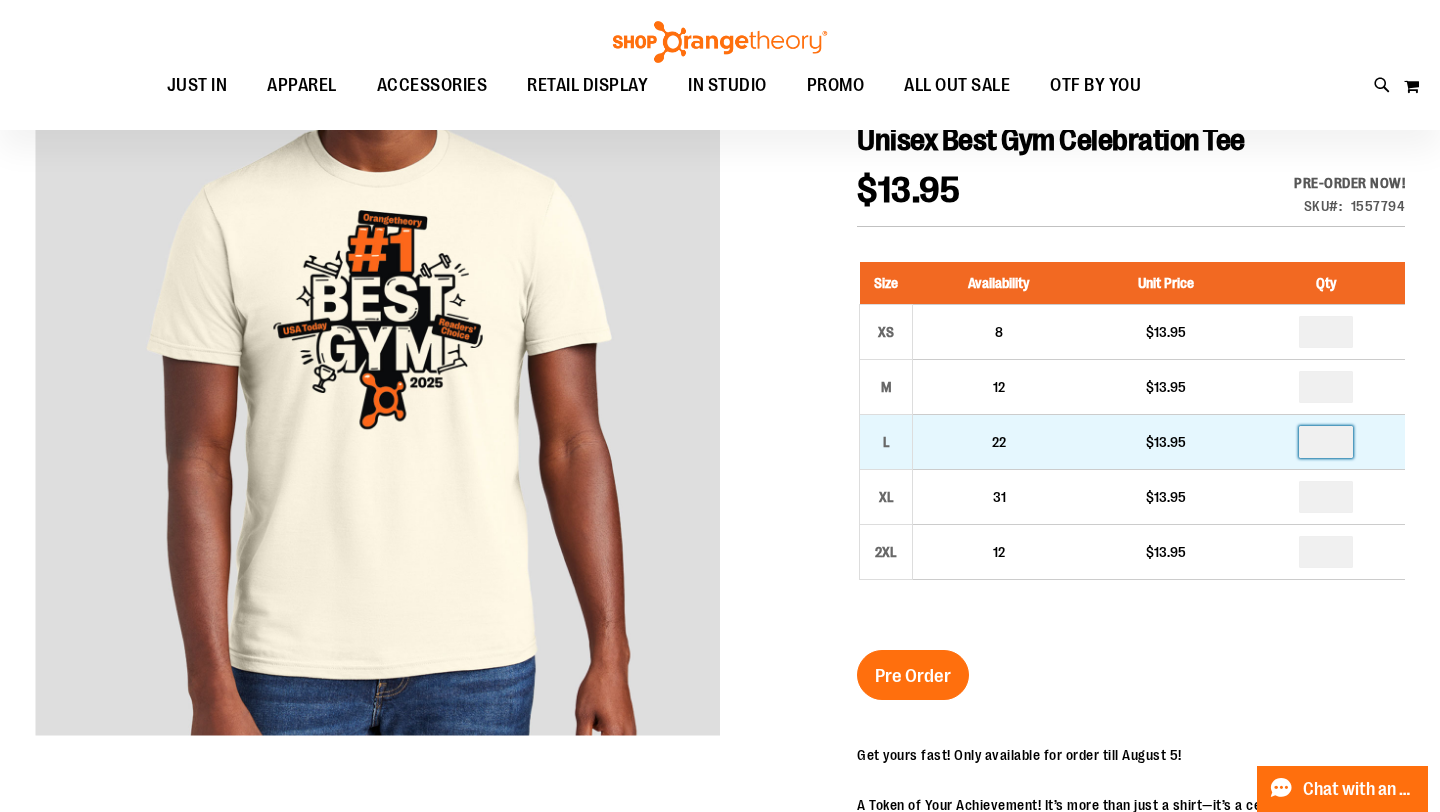 click at bounding box center (1326, 442) 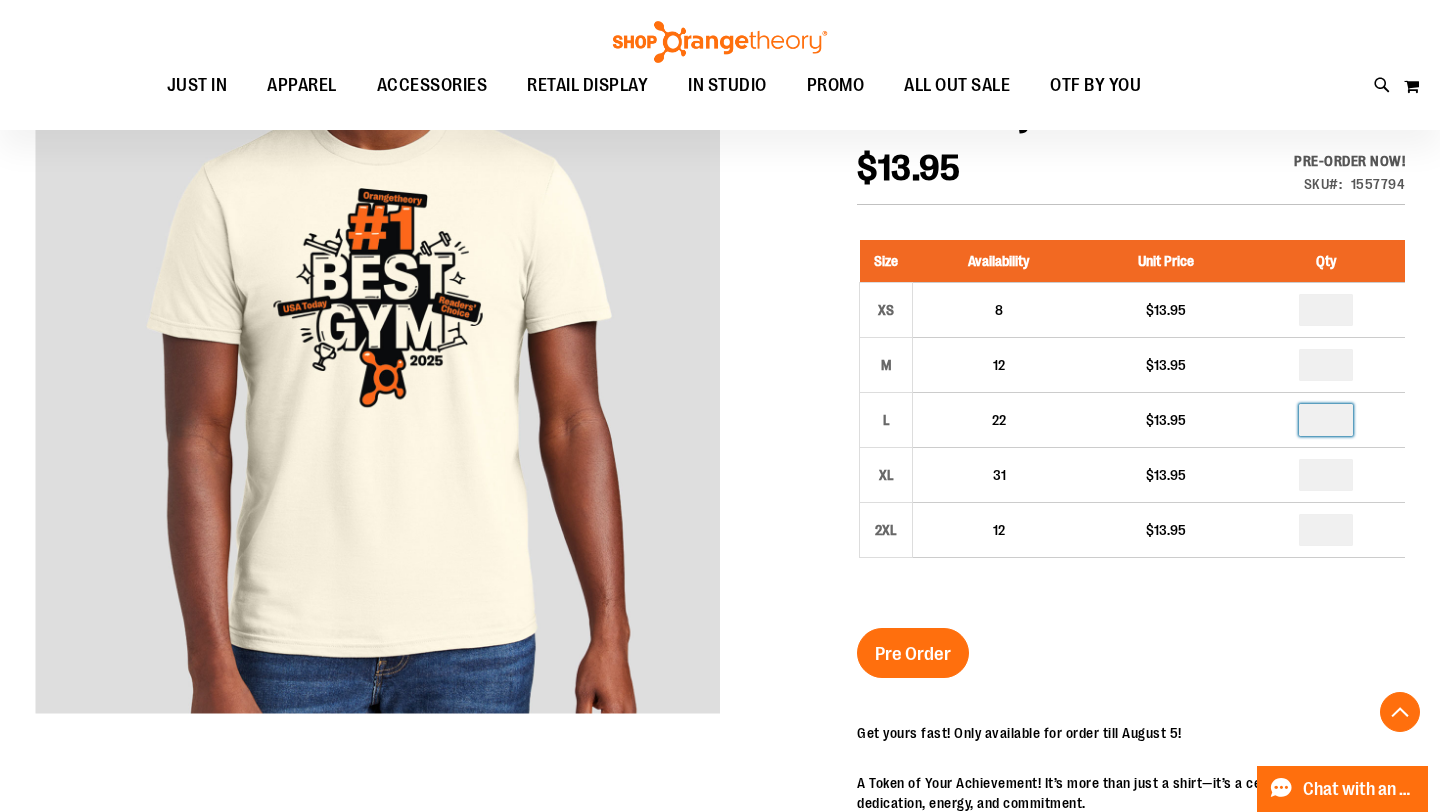 scroll, scrollTop: 260, scrollLeft: 0, axis: vertical 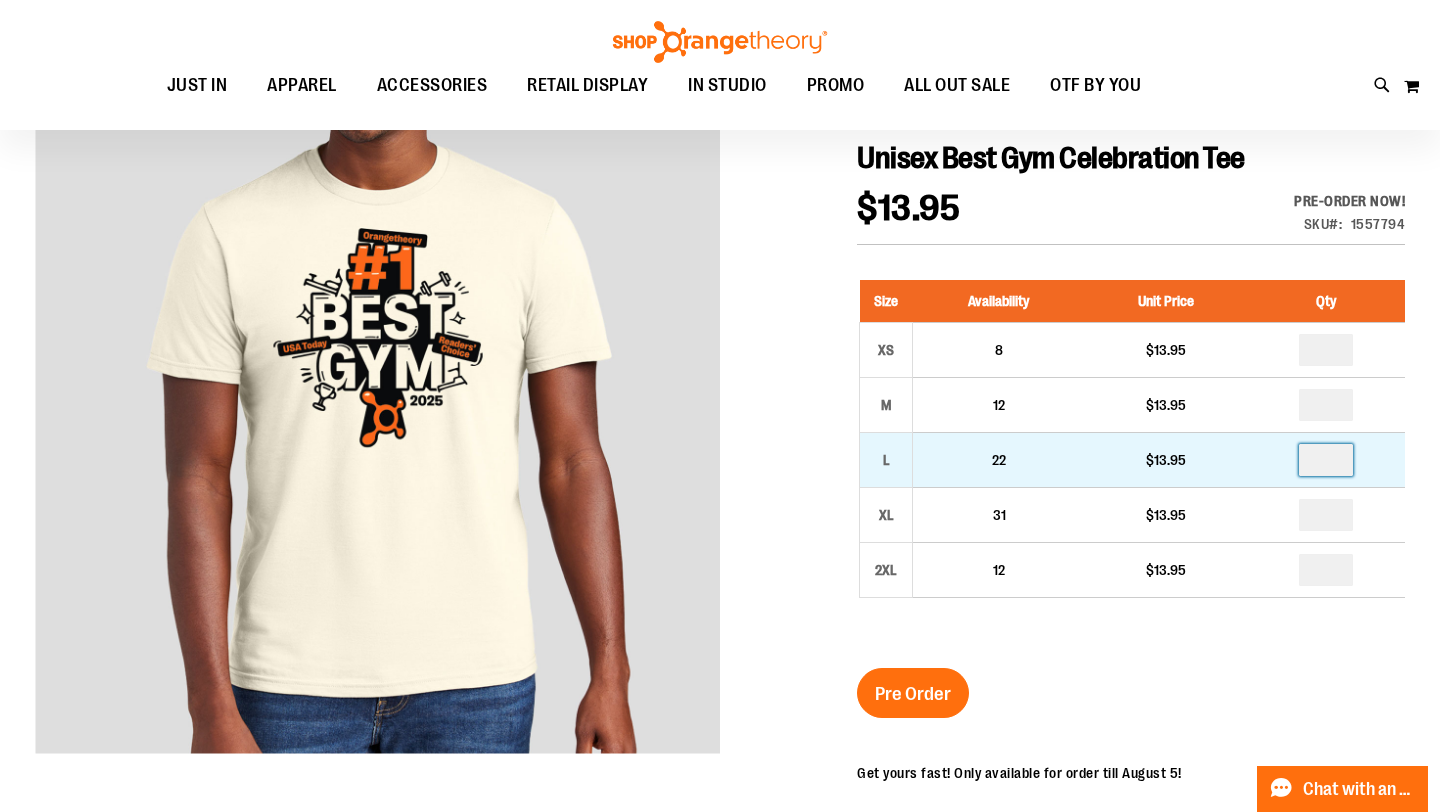type on "*" 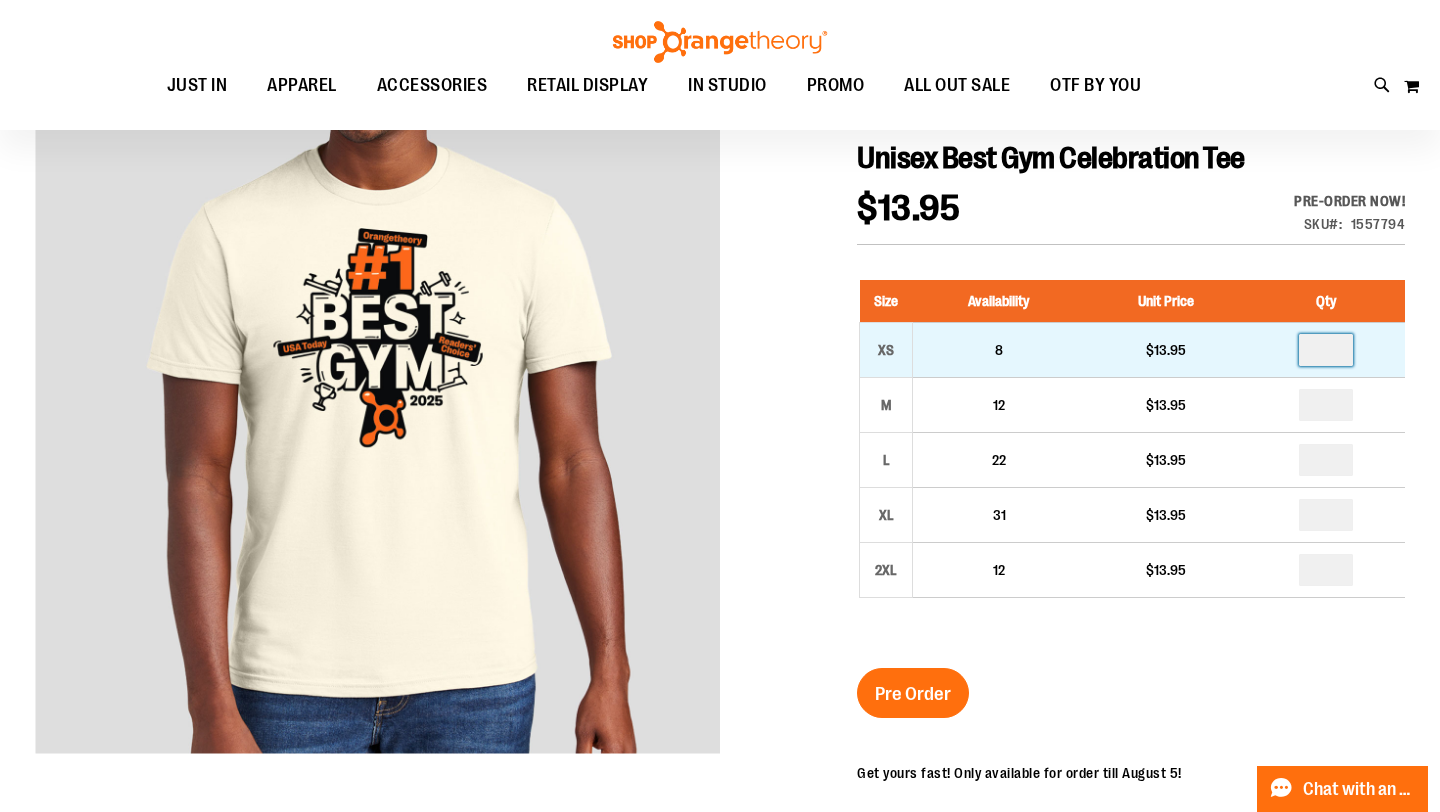 click at bounding box center (1326, 350) 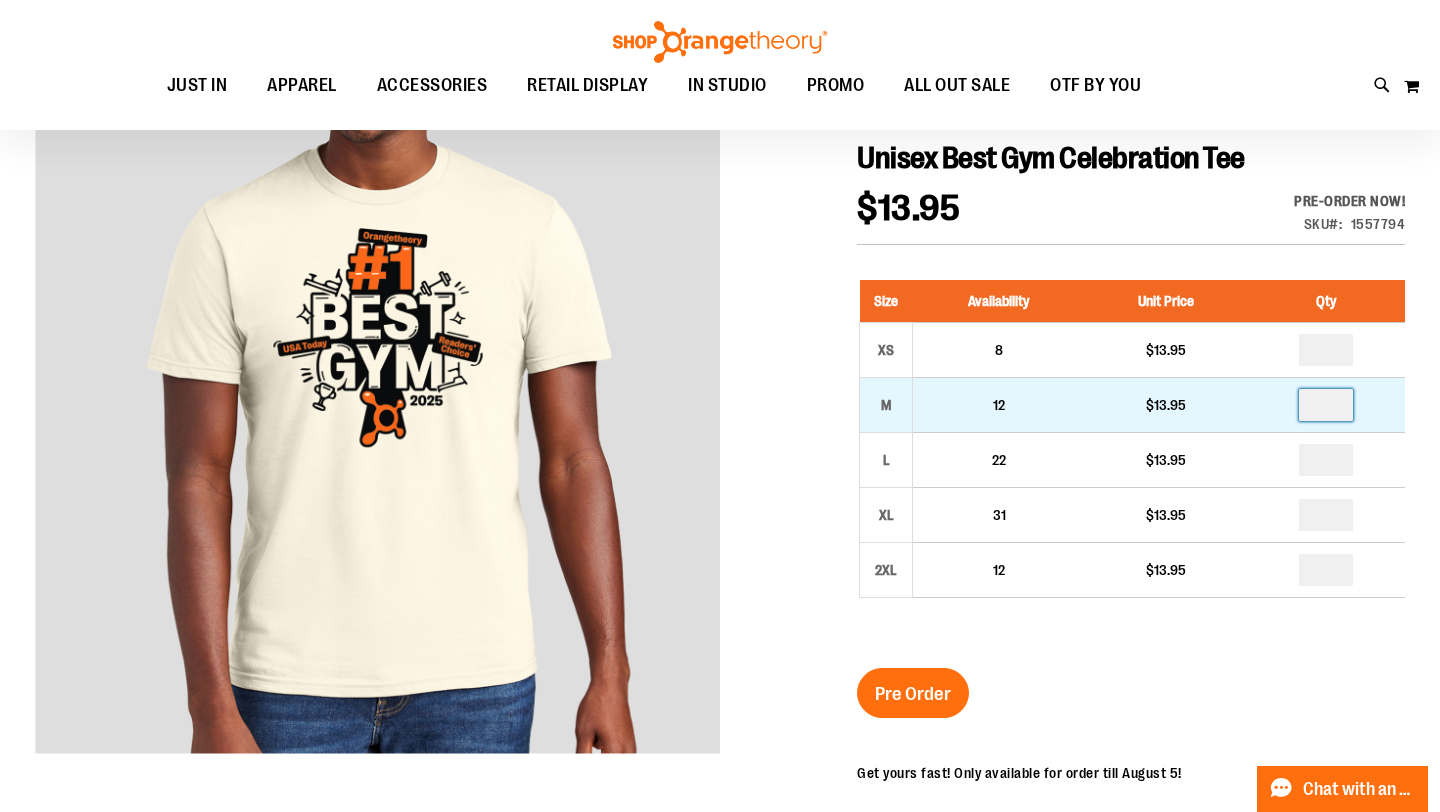 click at bounding box center (1326, 405) 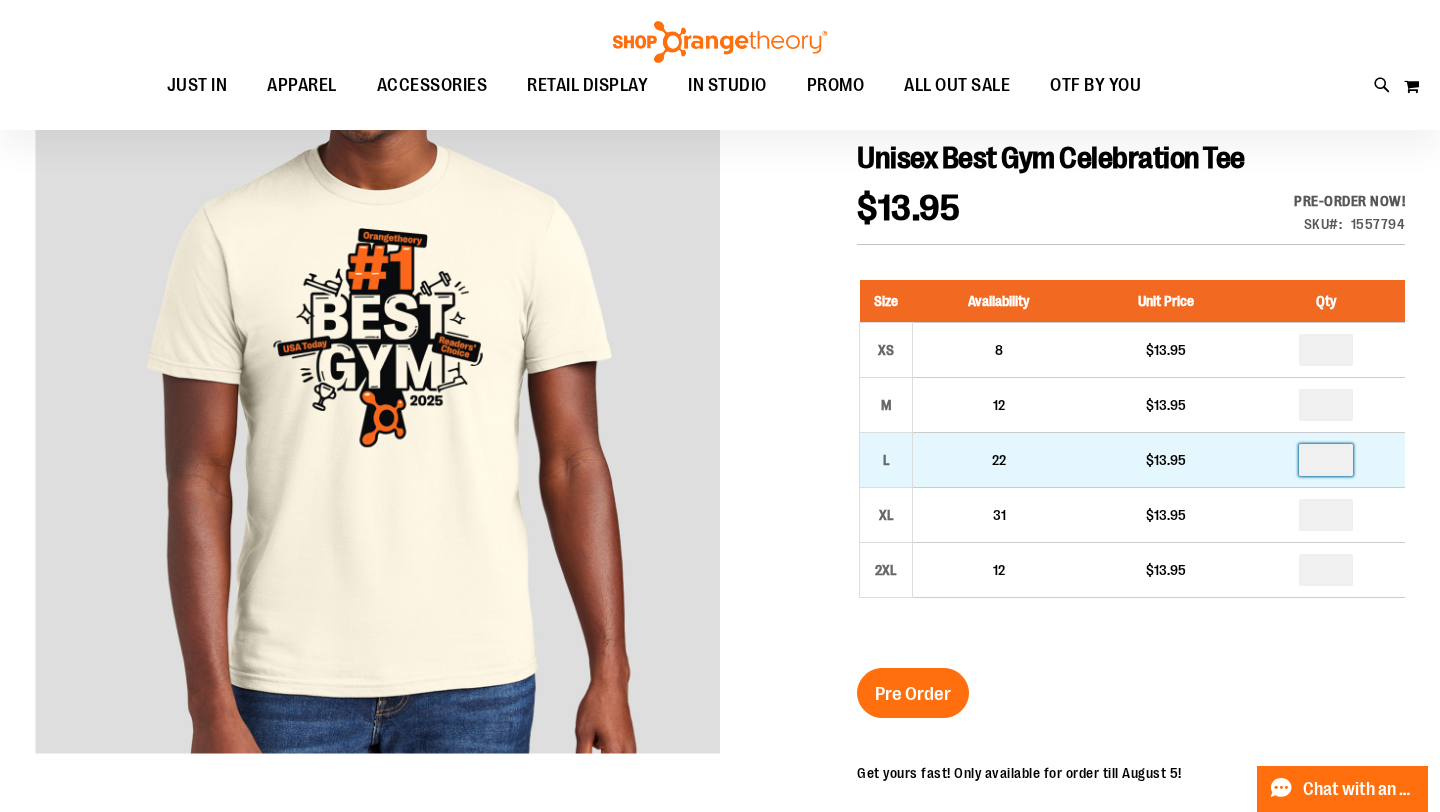 type on "*" 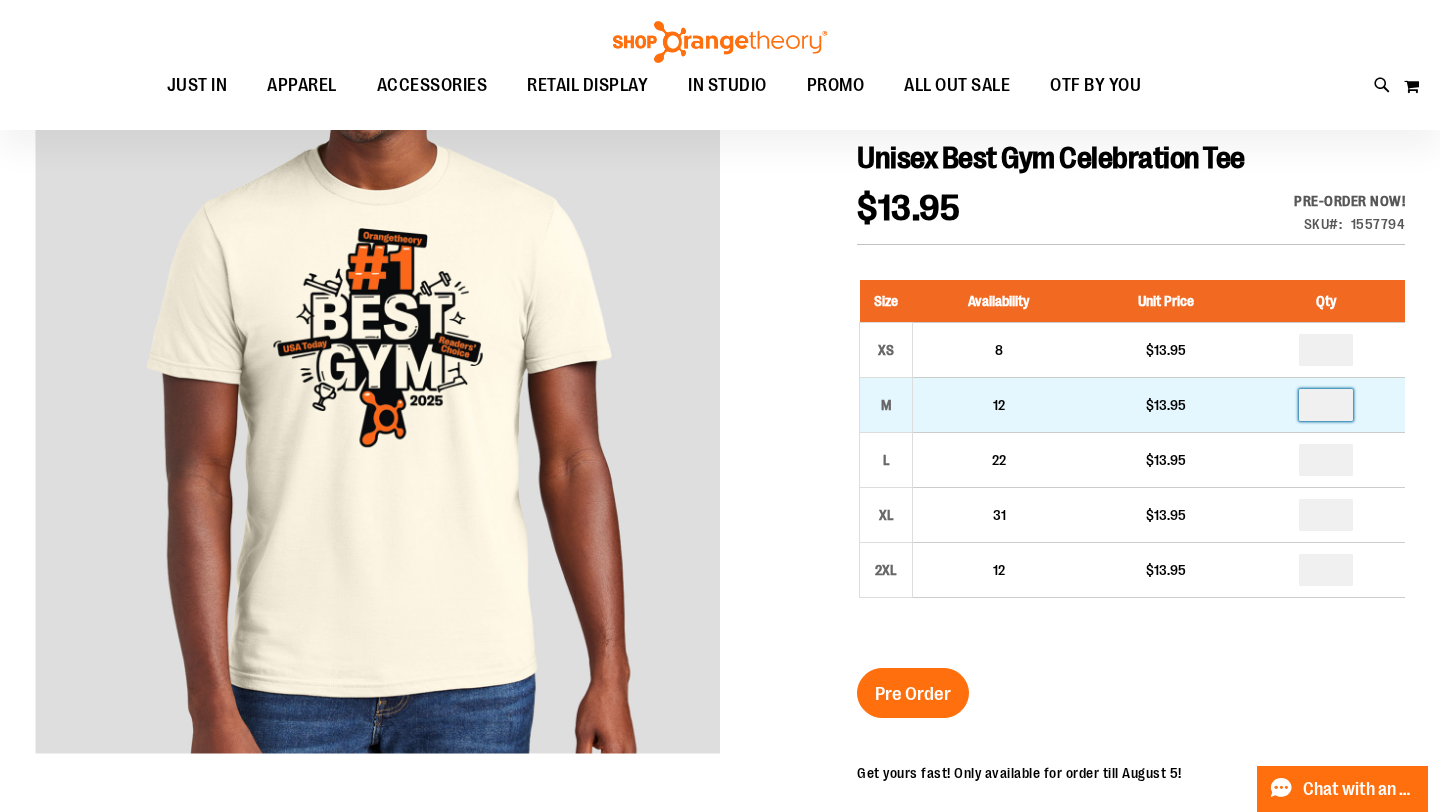 click at bounding box center (1326, 405) 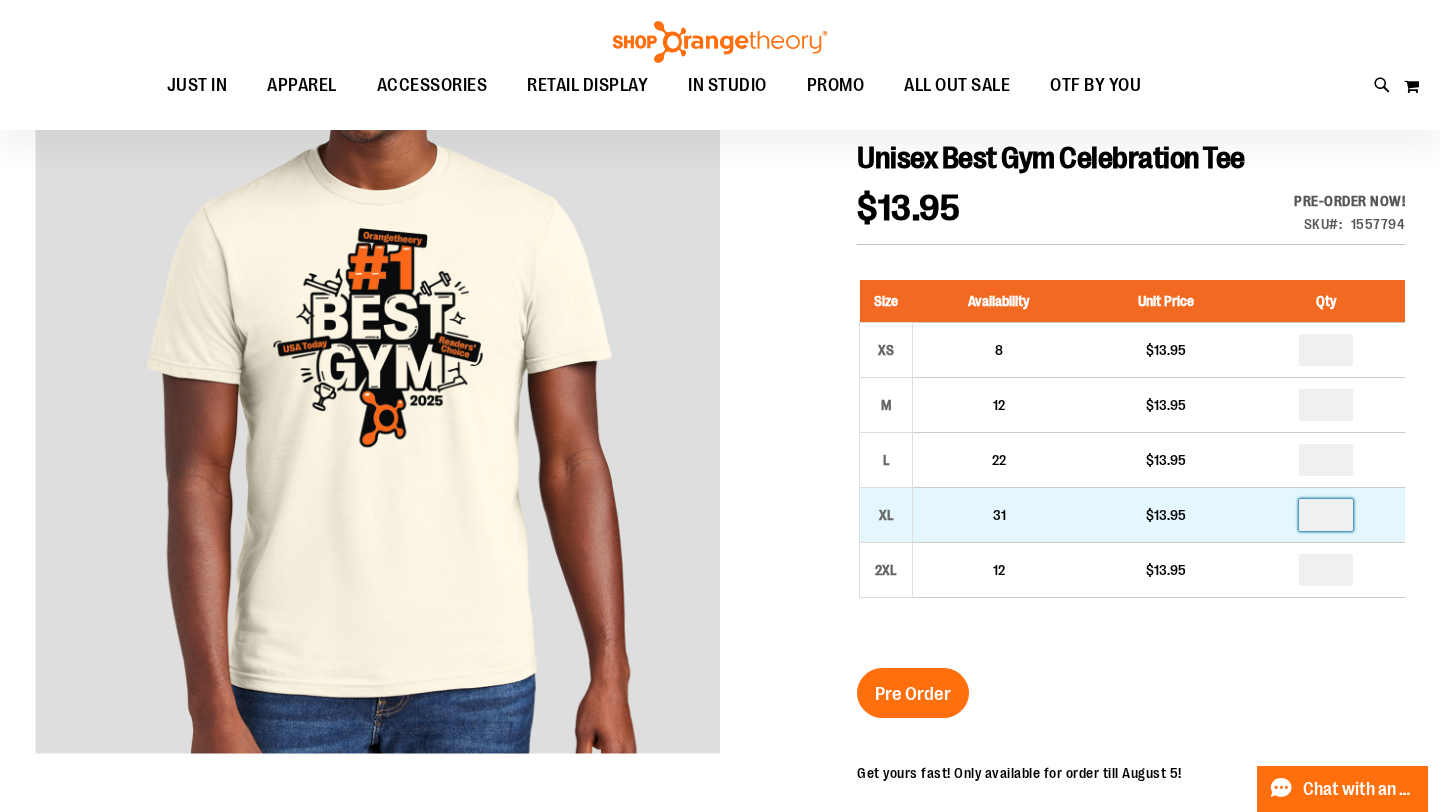 click on "*" at bounding box center (1326, 515) 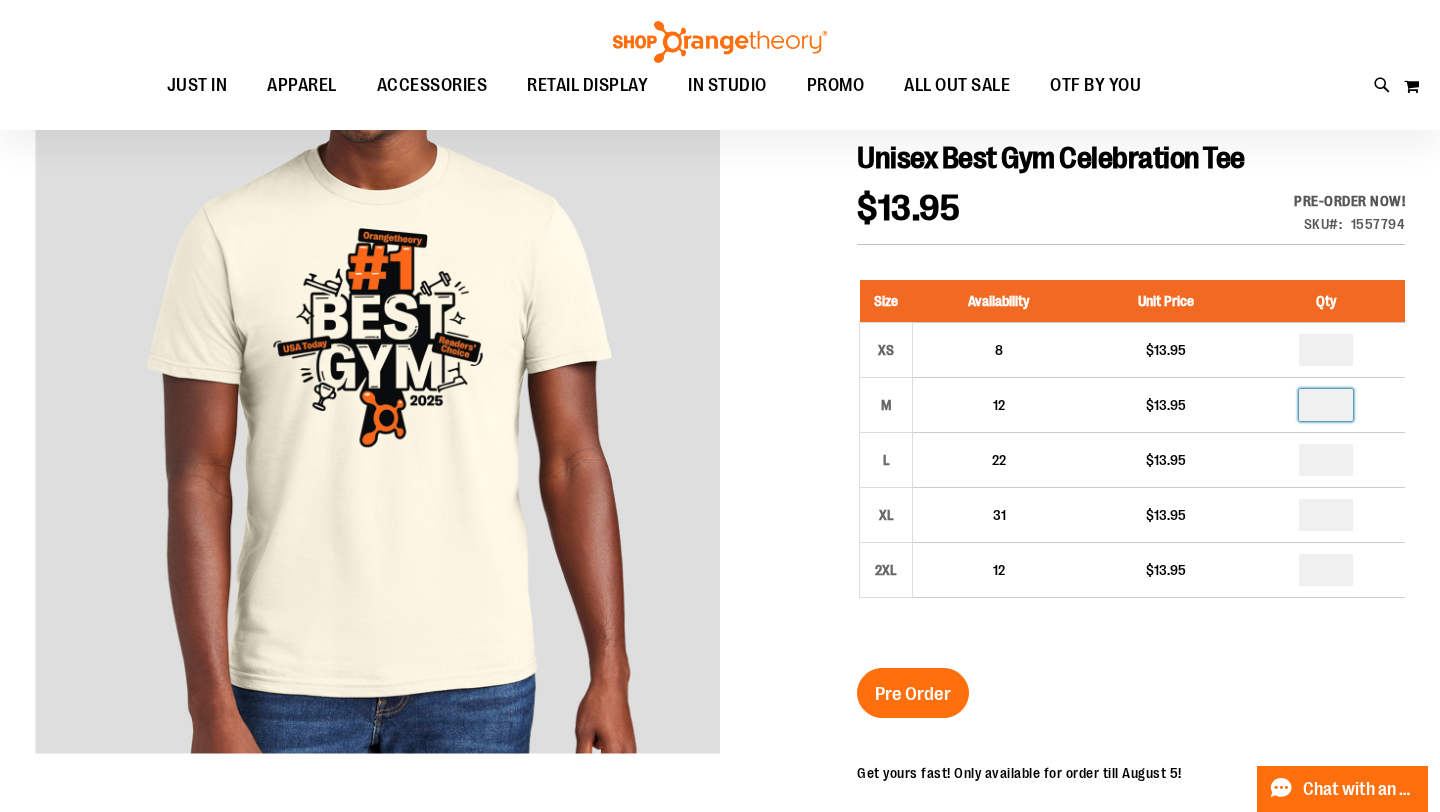 click on "*" at bounding box center [1326, 405] 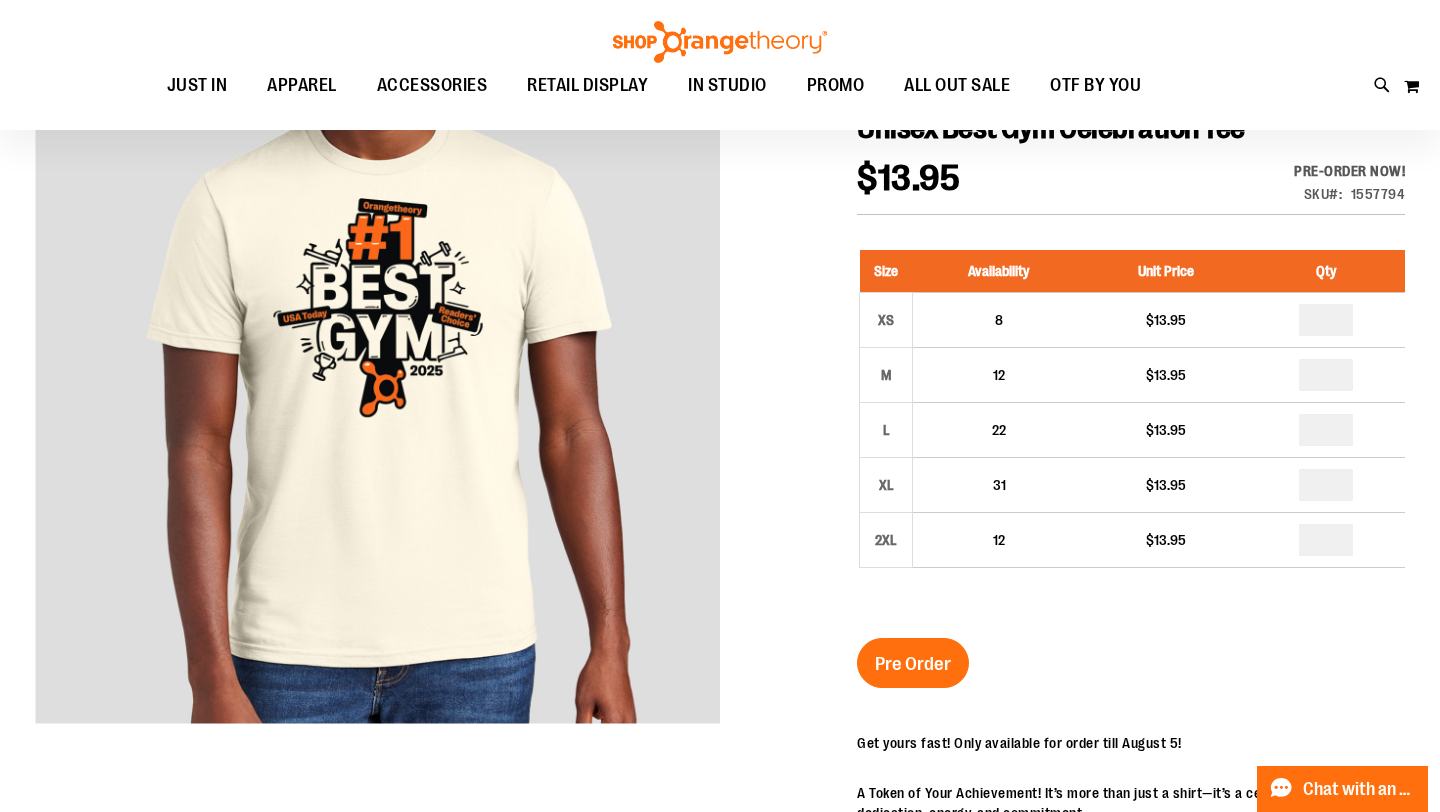 scroll, scrollTop: 305, scrollLeft: 0, axis: vertical 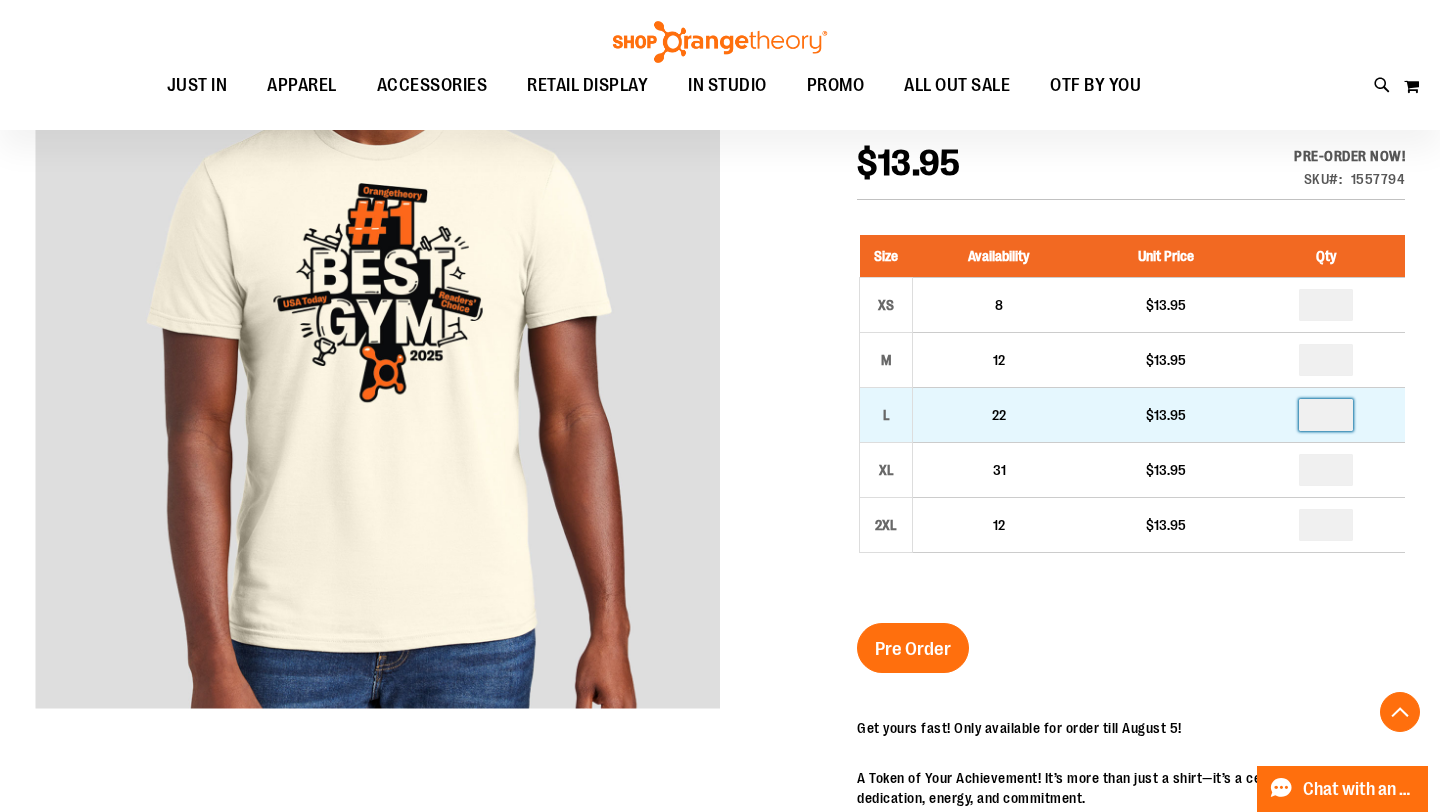 click on "*" at bounding box center [1326, 415] 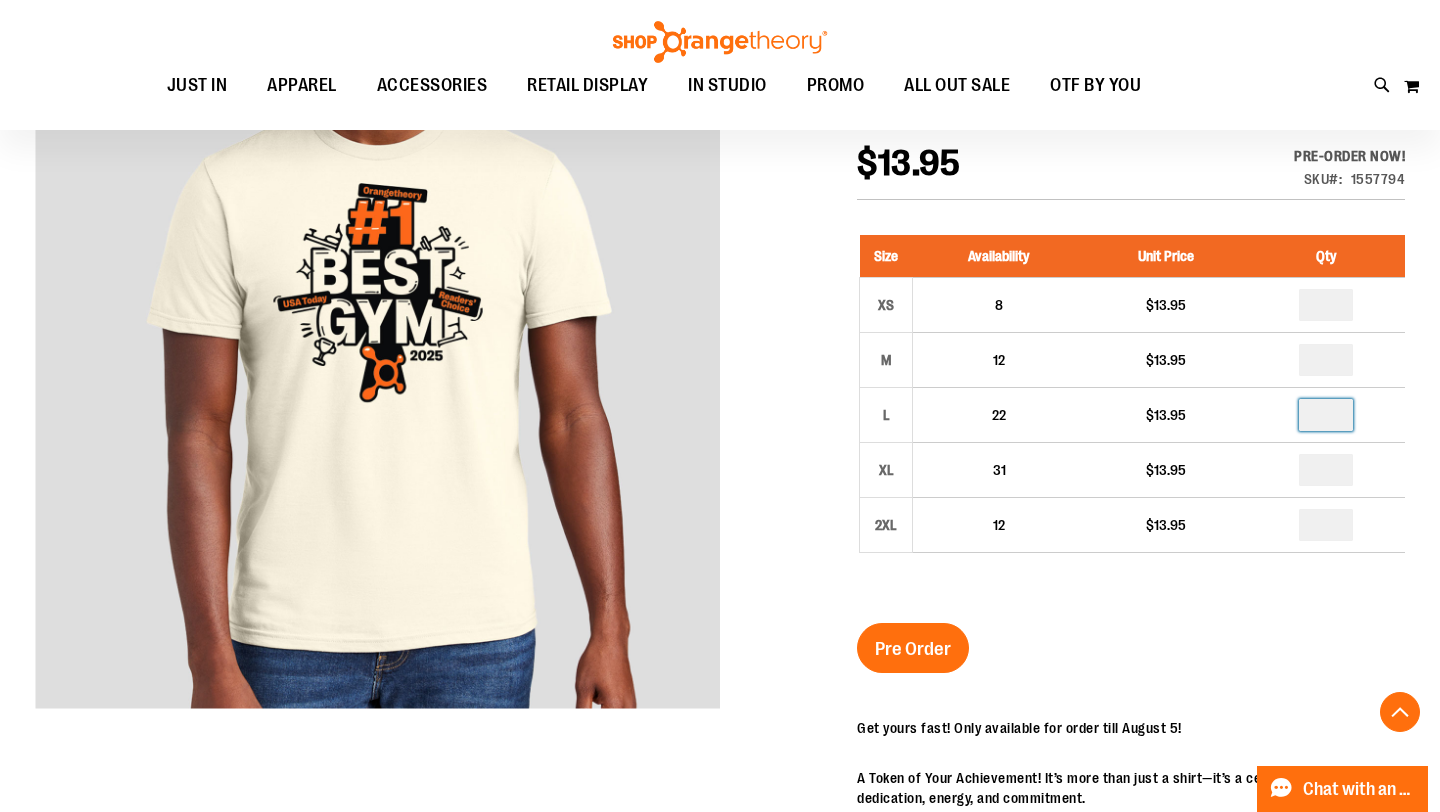 click on "Size
Availability
Unit Price
Qty
XS
8
$13.95
*
M
12" at bounding box center (1131, 409) 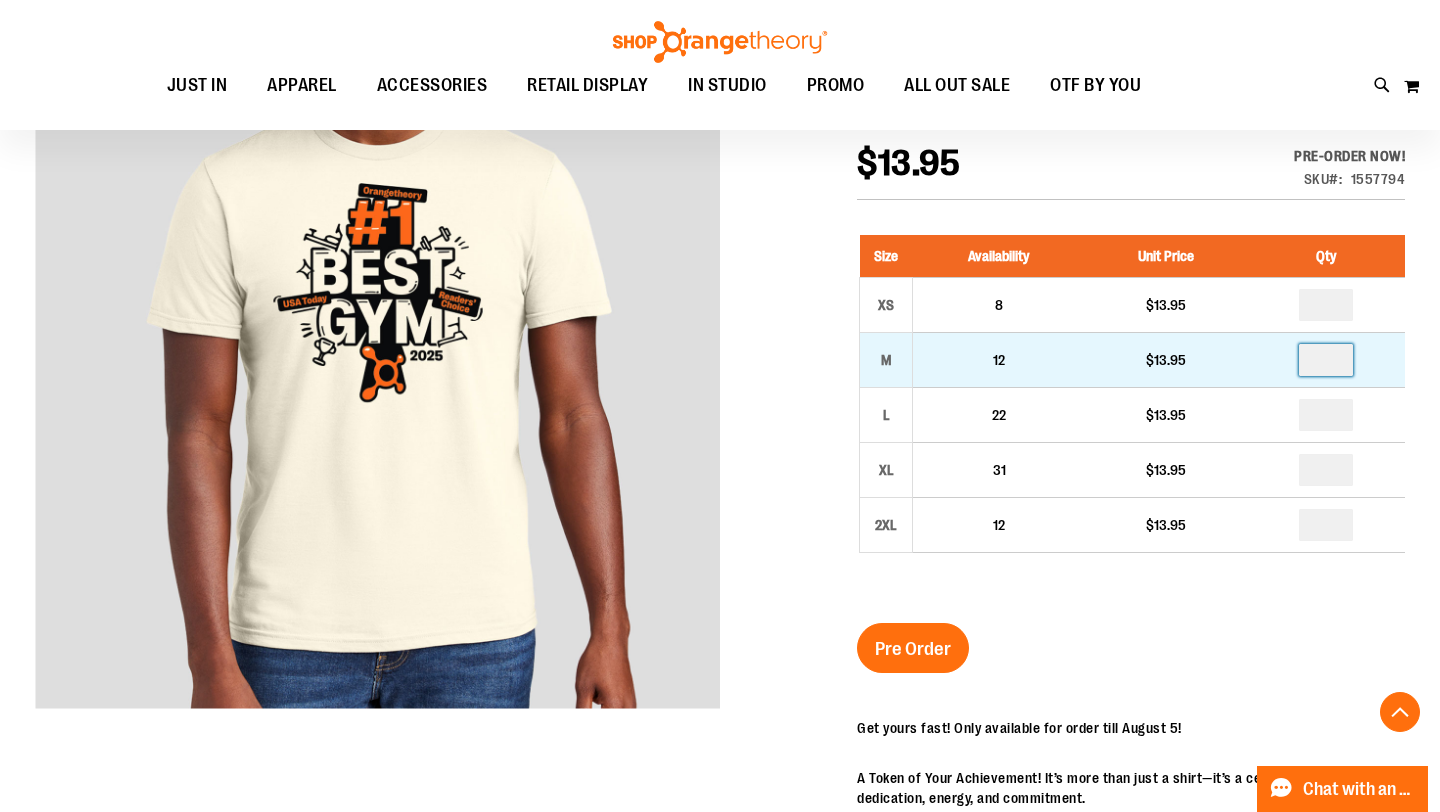 click on "*" at bounding box center (1326, 360) 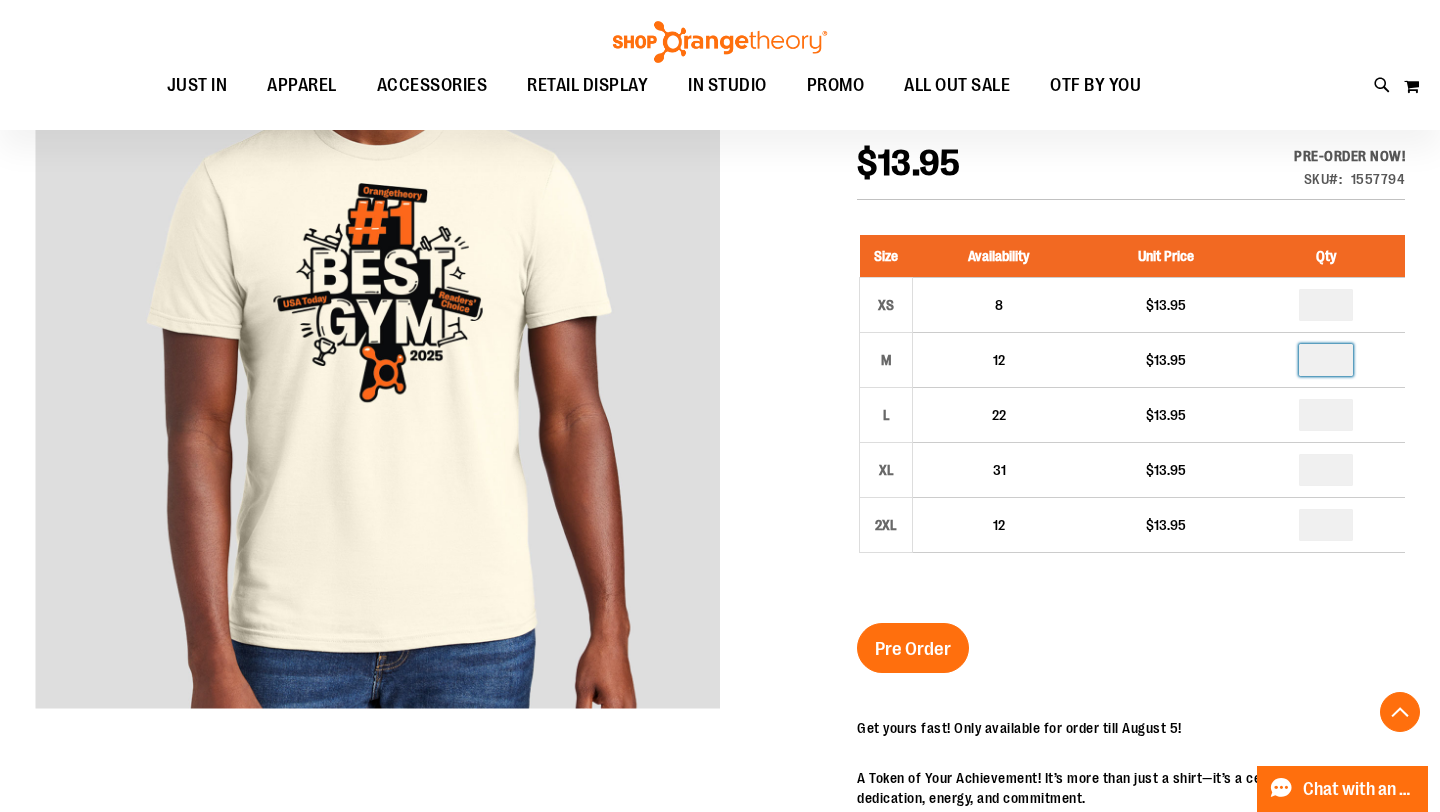 click on "Size
Availability
Unit Price
Qty
XS
8
$13.95
*
M
12" at bounding box center [1131, 409] 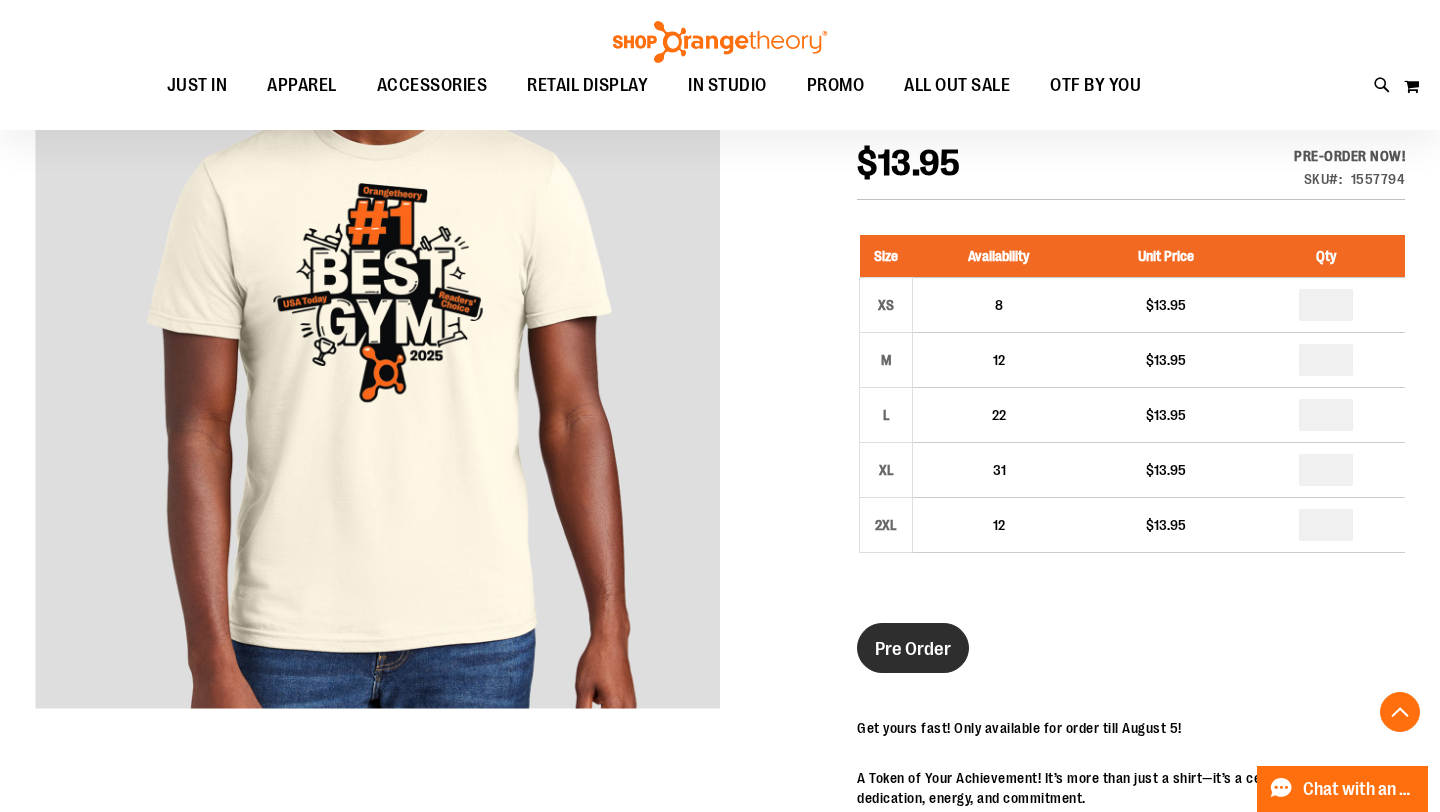 click on "Pre Order" at bounding box center [913, 649] 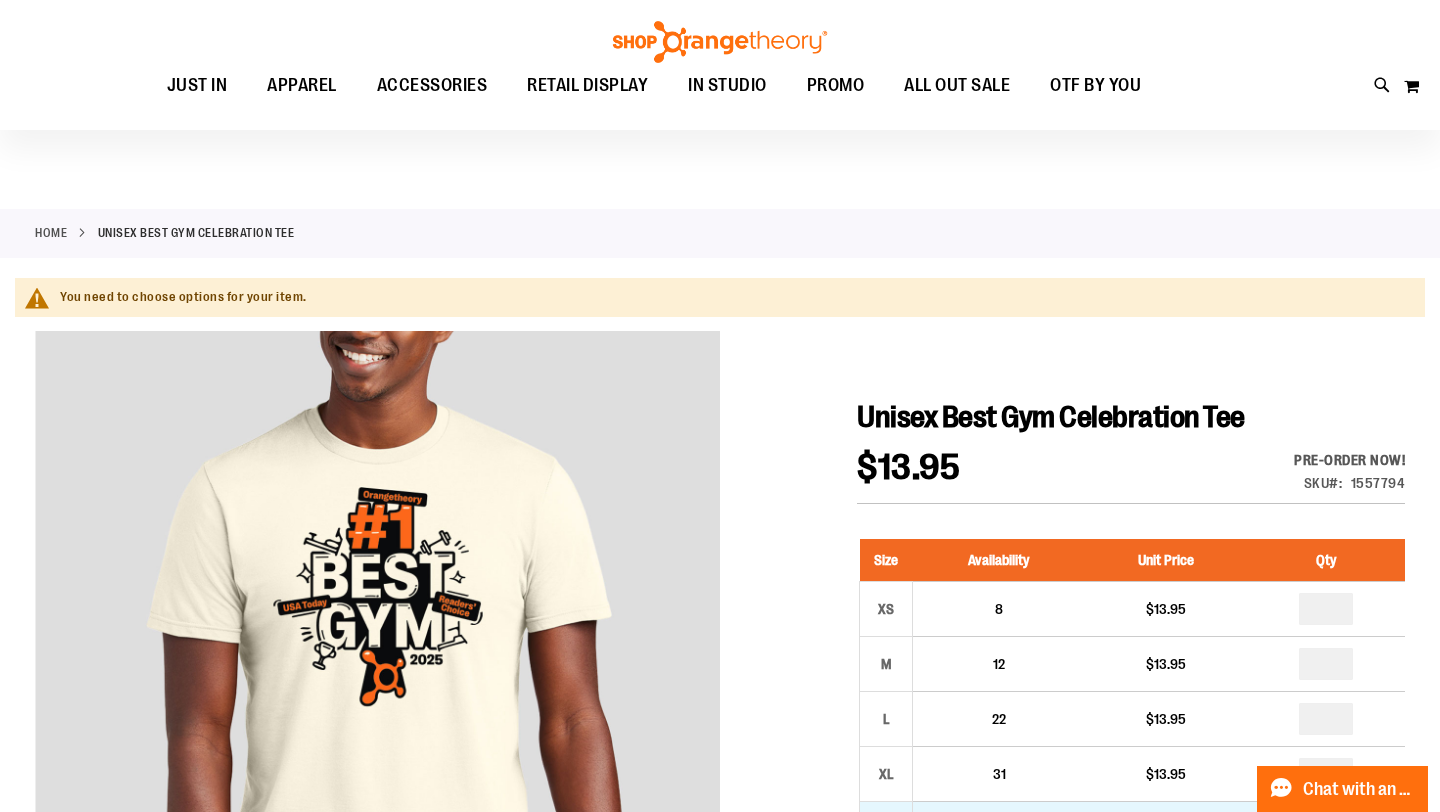 scroll, scrollTop: 0, scrollLeft: 0, axis: both 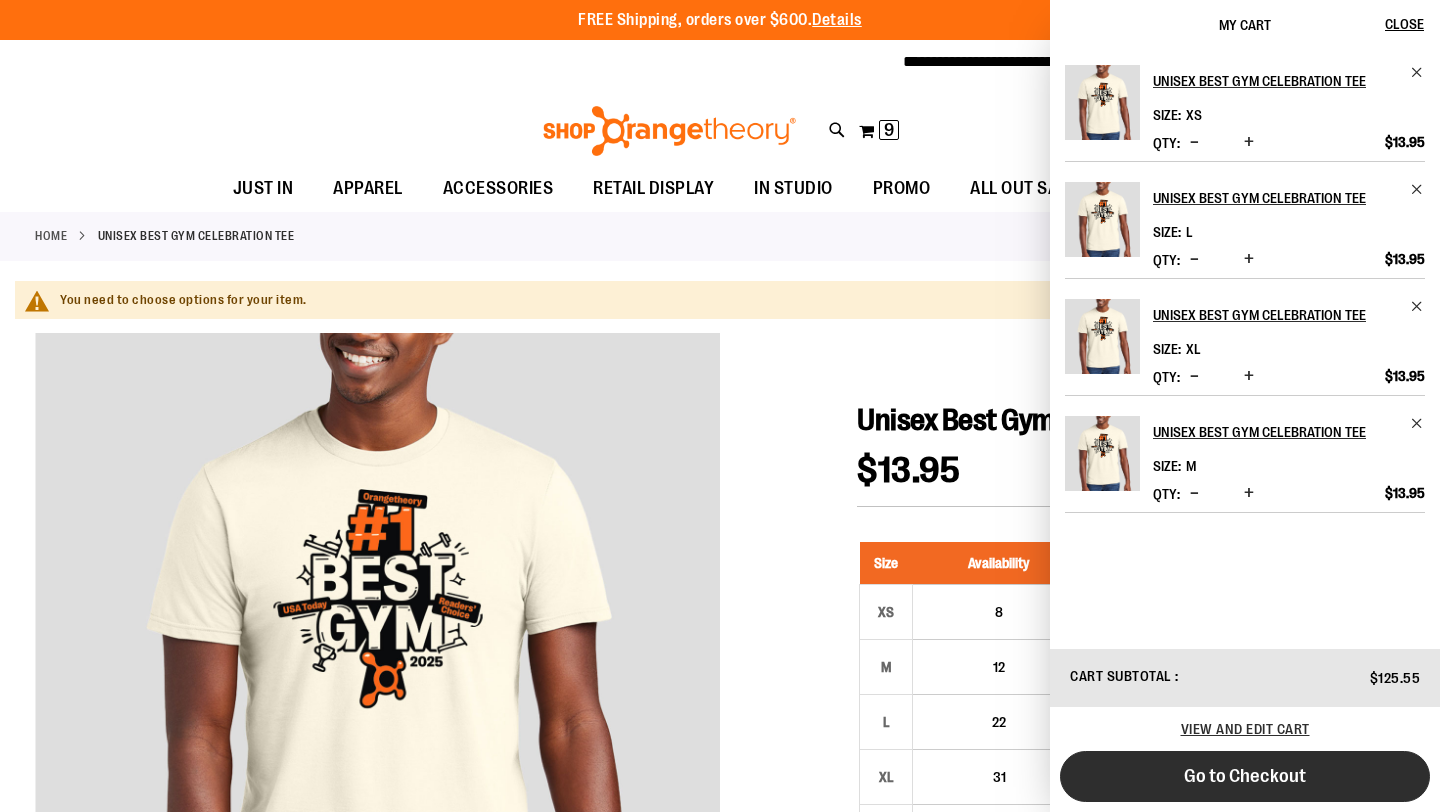 click on "Go to Checkout" at bounding box center (1245, 776) 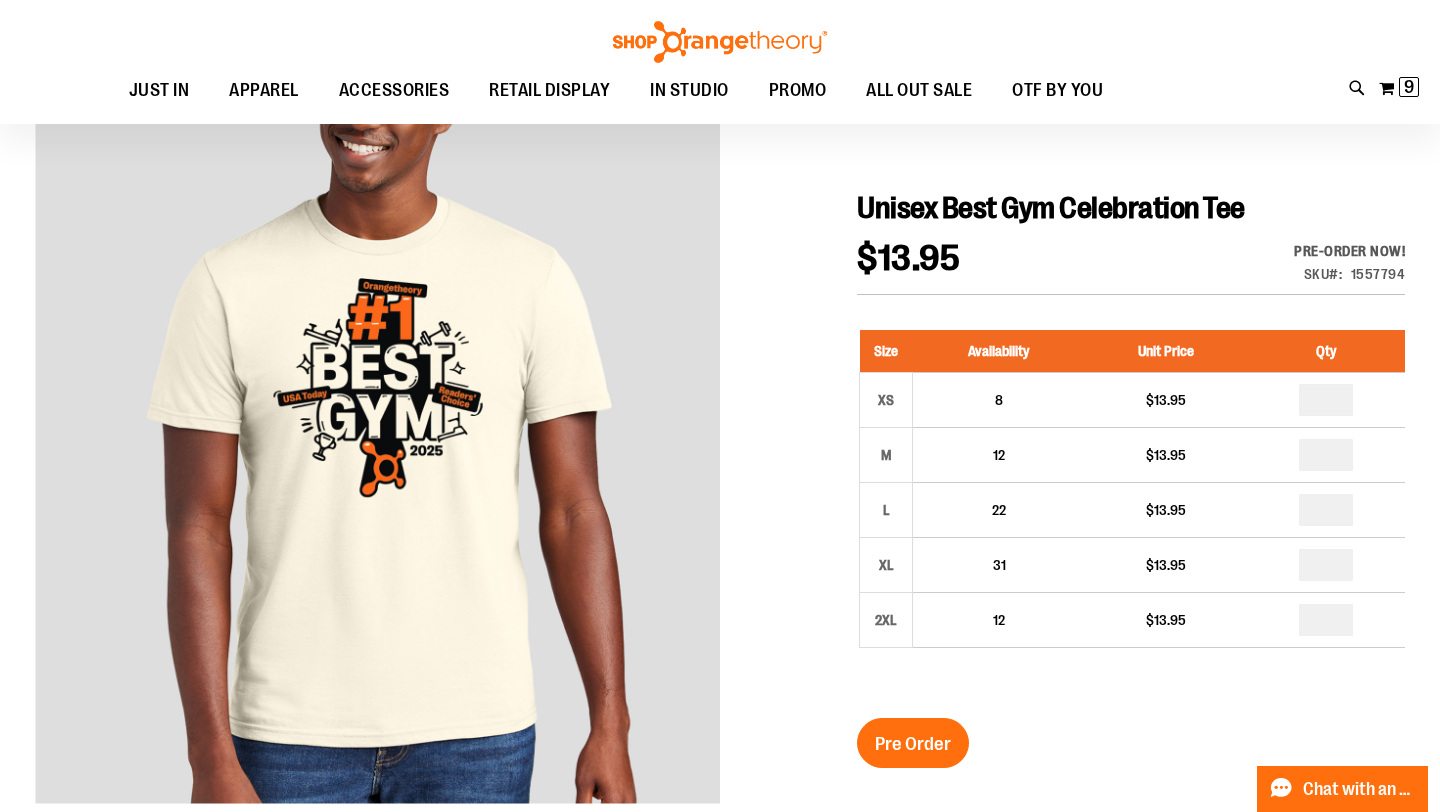 scroll, scrollTop: 204, scrollLeft: 0, axis: vertical 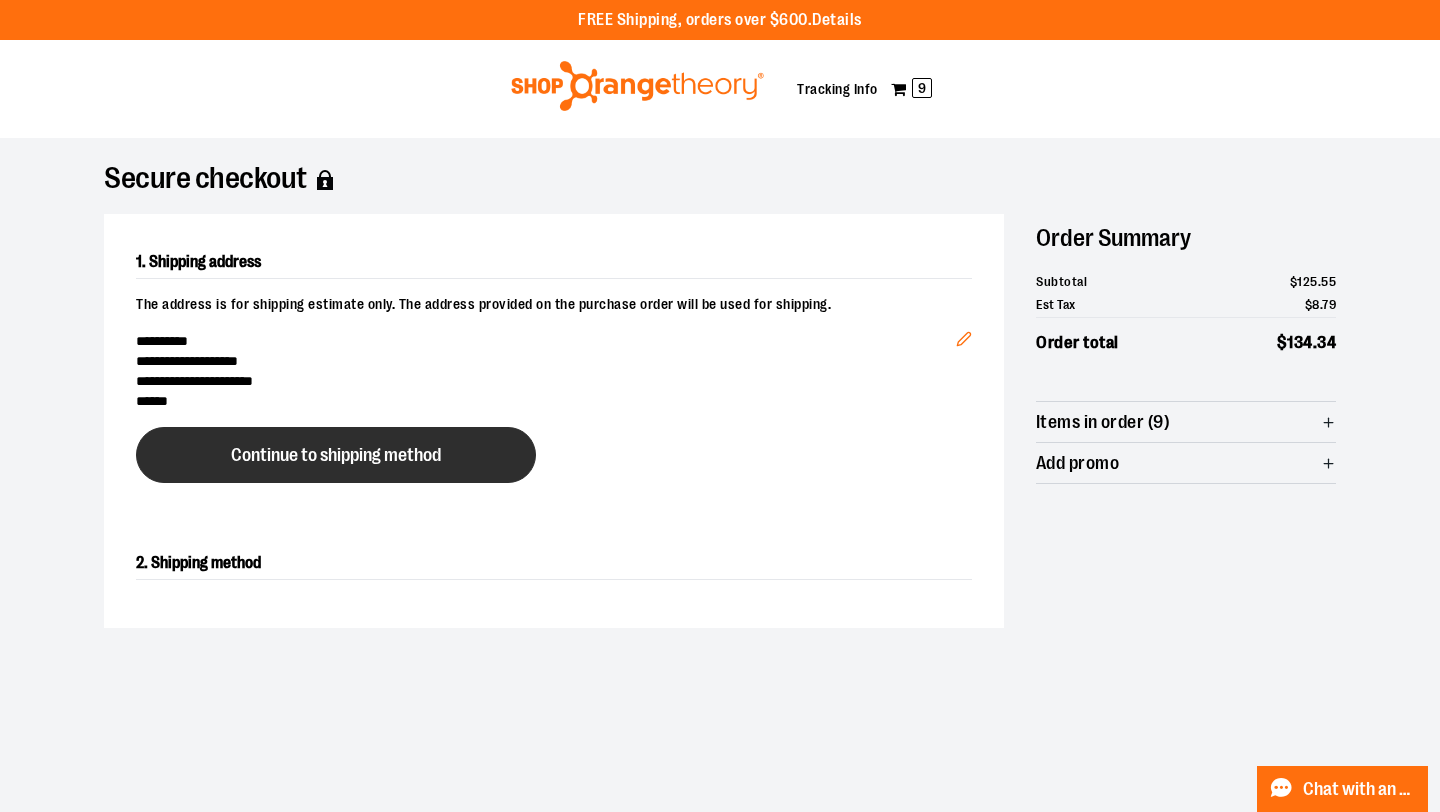click on "Continue to shipping method" at bounding box center (336, 455) 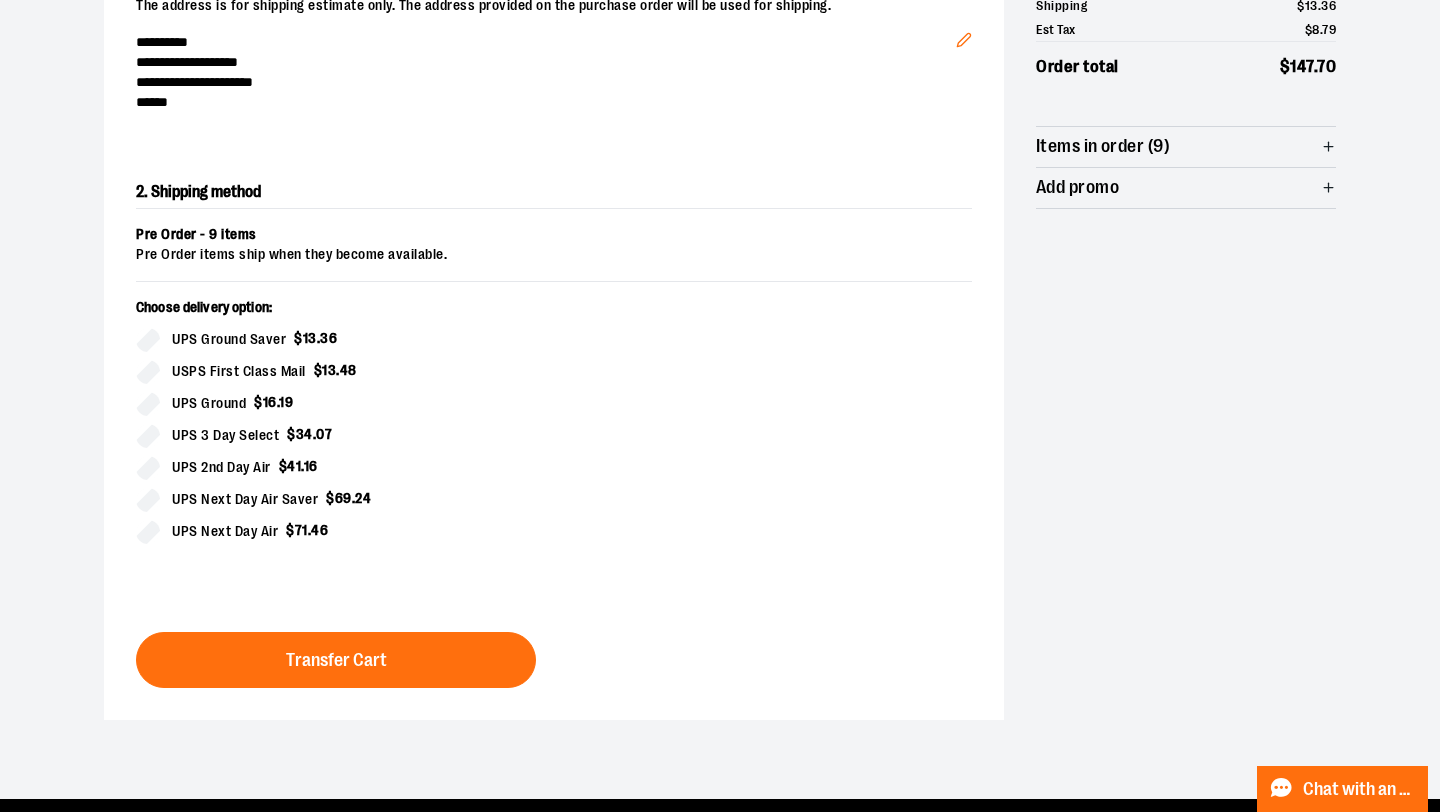 scroll, scrollTop: 357, scrollLeft: 0, axis: vertical 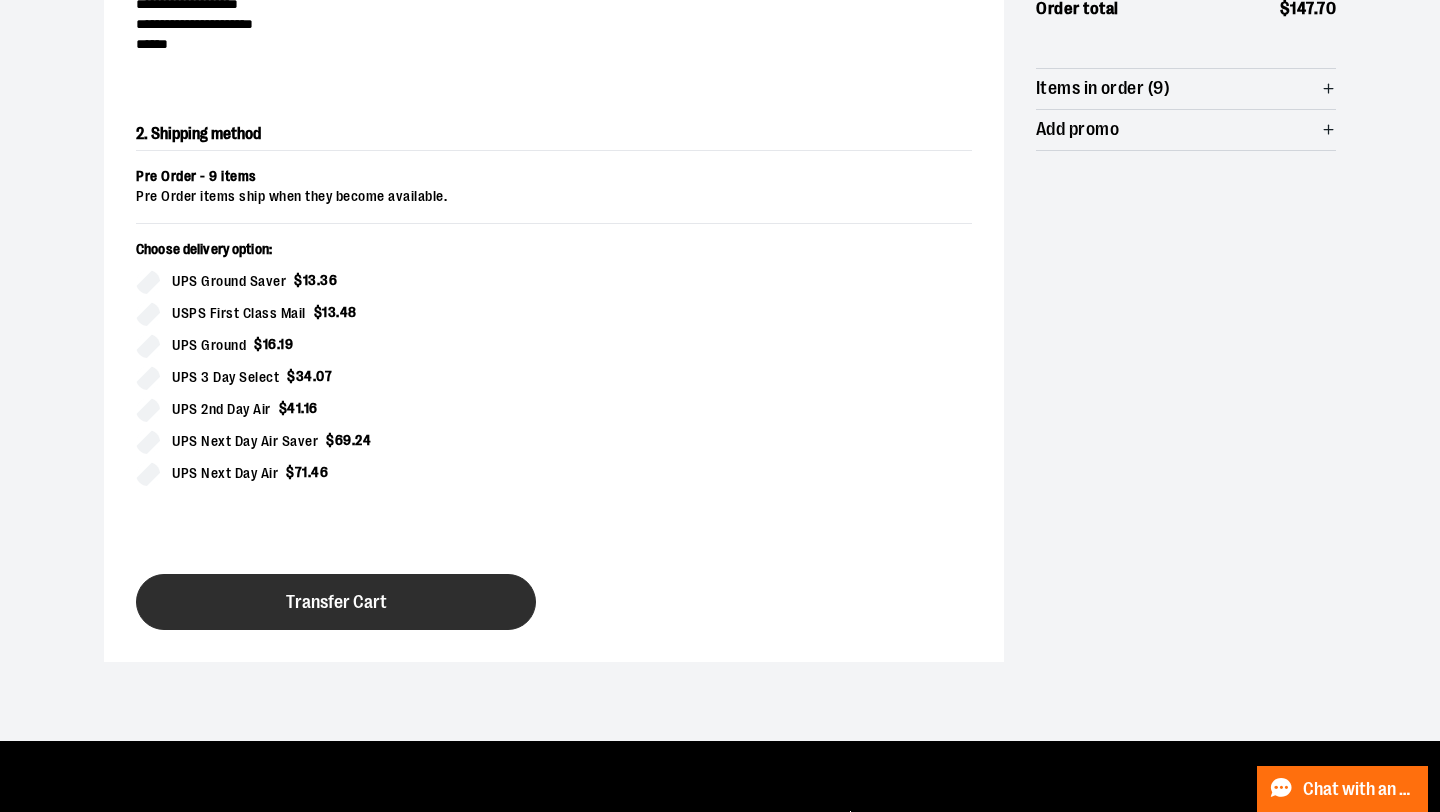click on "Transfer Cart" at bounding box center [336, 602] 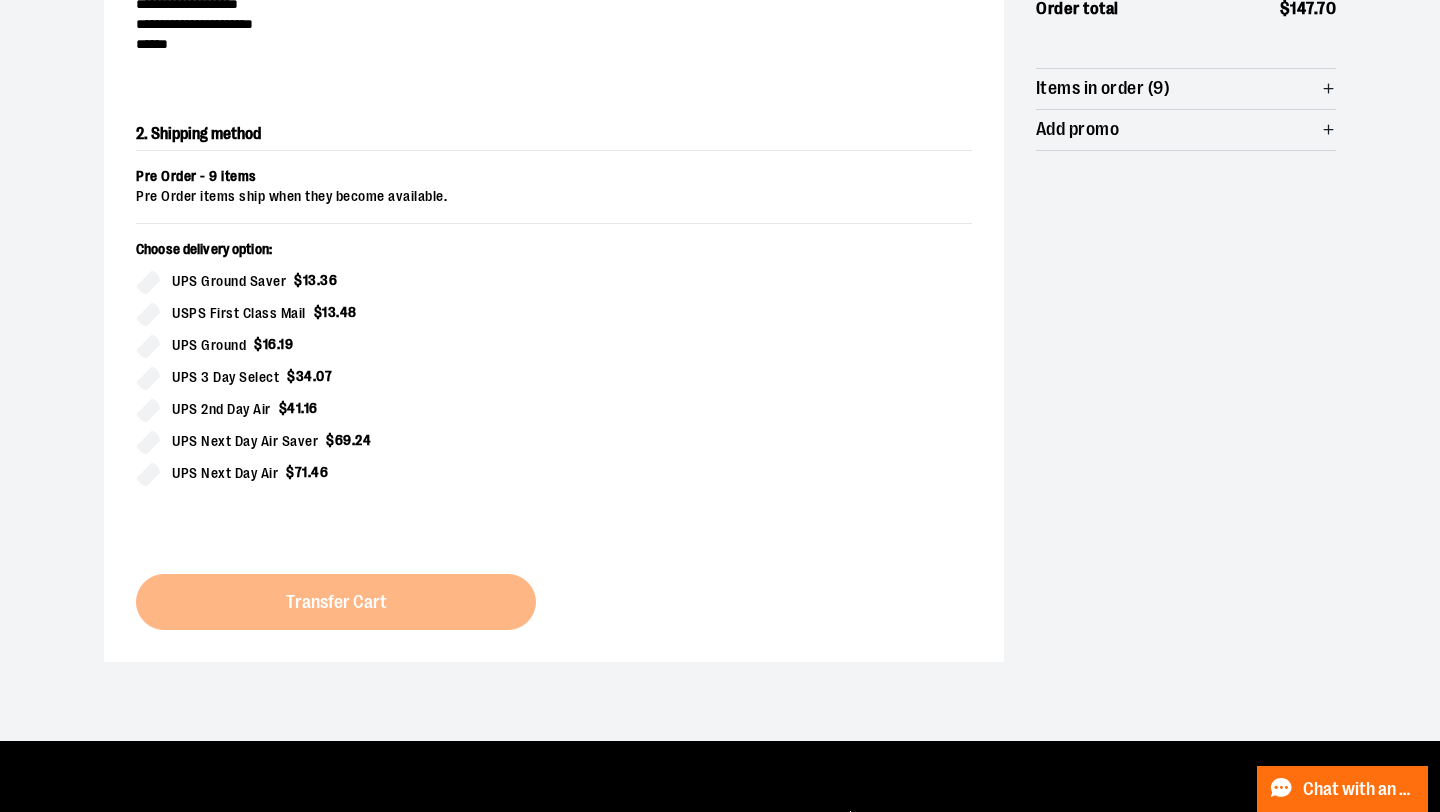 click on "2. Shipping method Pre Order - 9 items Pre Order items ship when they become available. Choose delivery option: UPS Ground Saver $ 13 . 36 USPS First Class Mail $ 13 . 48 UPS Ground $ 16 . 19 UPS 3 Day Select $ 34 . 07 UPS 2nd Day Air $ 41 . 16 UPS Next Day Air Saver $ 69 . 24 UPS Next Day Air $ 71 . 46 Transfer Cart" at bounding box center (554, 374) 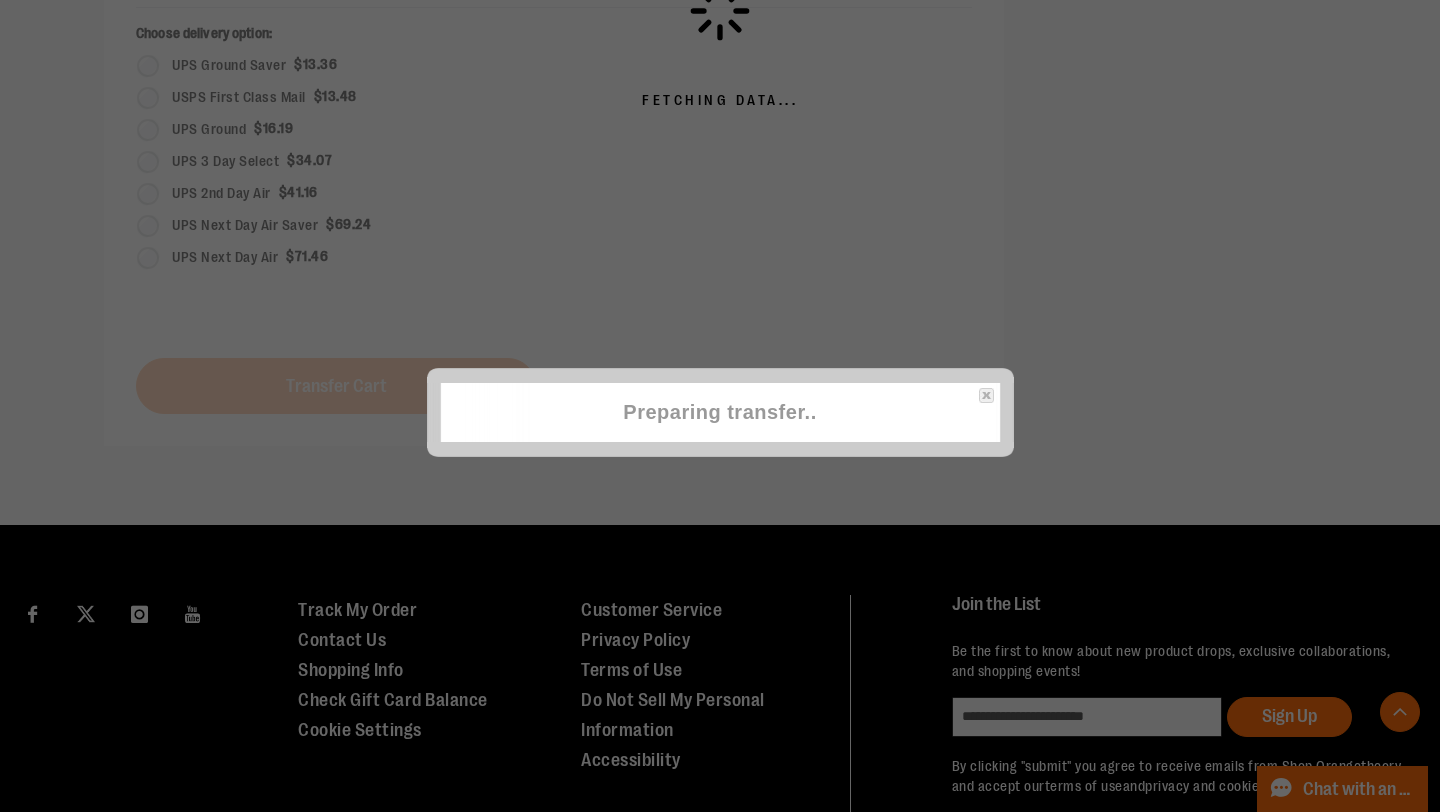 scroll, scrollTop: 572, scrollLeft: 0, axis: vertical 